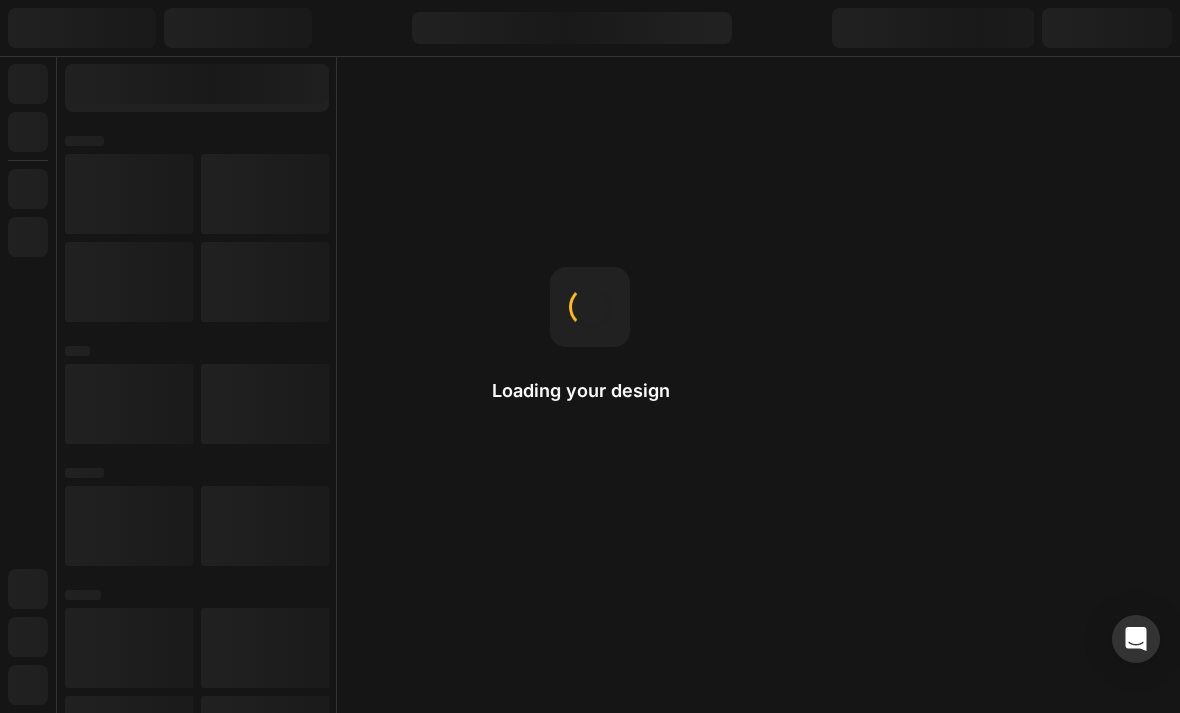 scroll, scrollTop: 0, scrollLeft: 0, axis: both 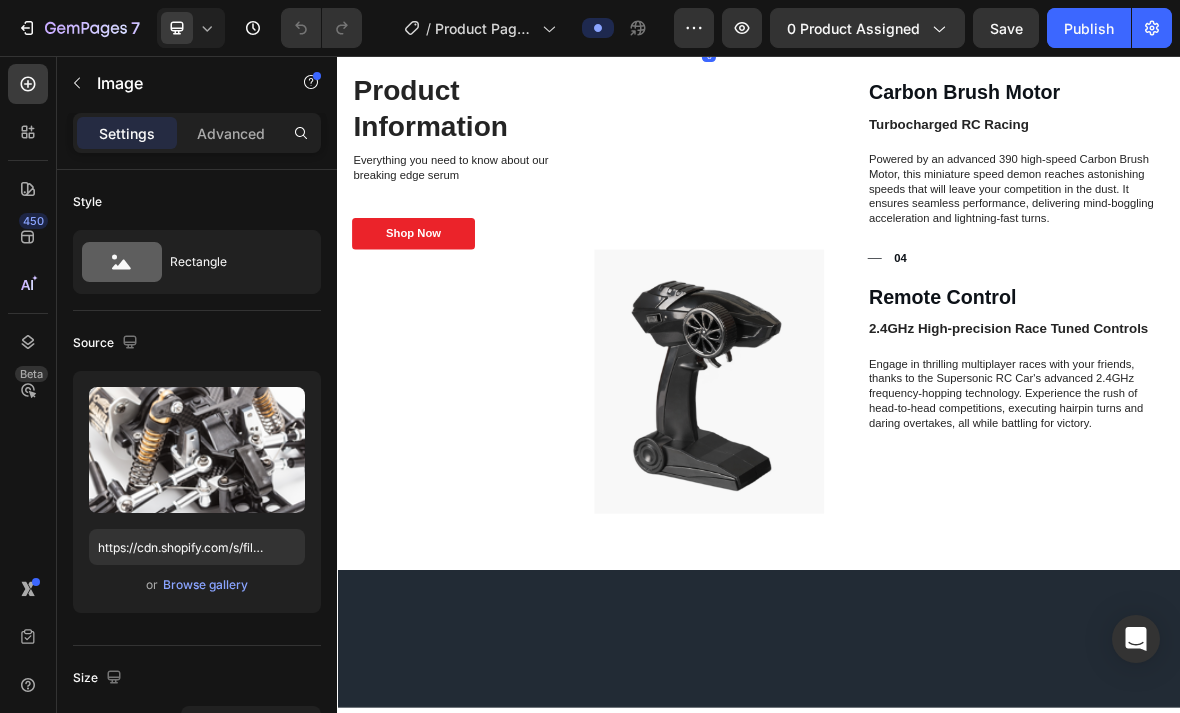 click 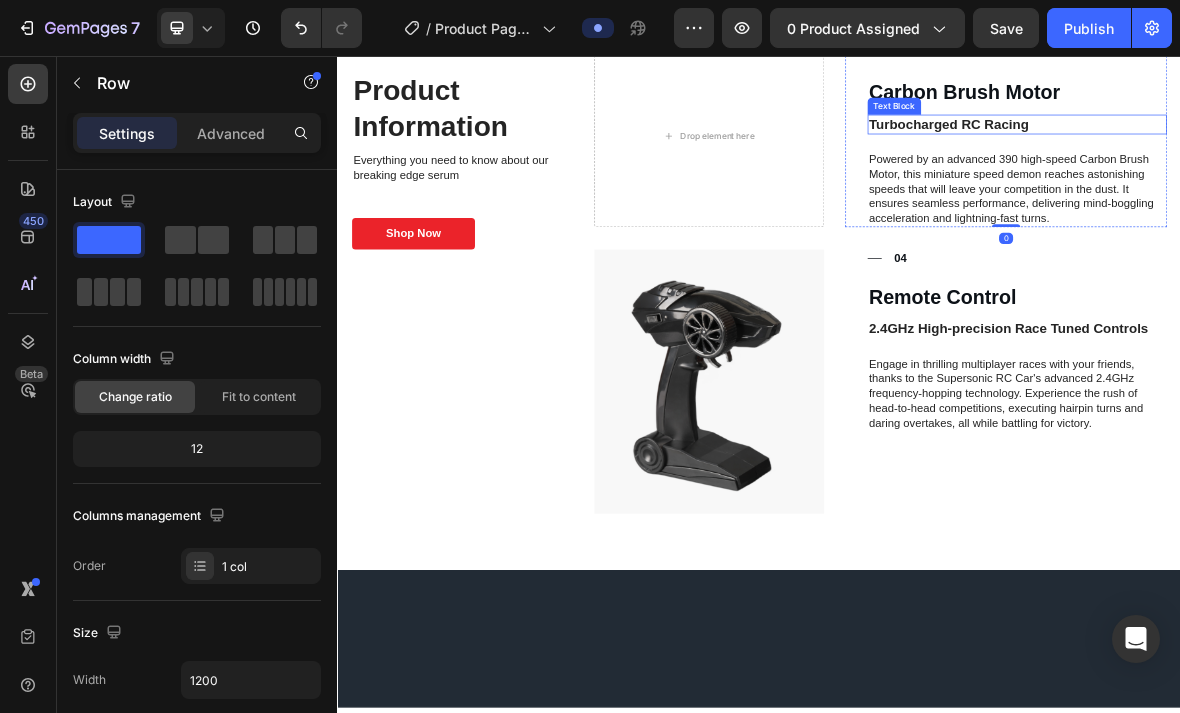 click at bounding box center (1182, 21) 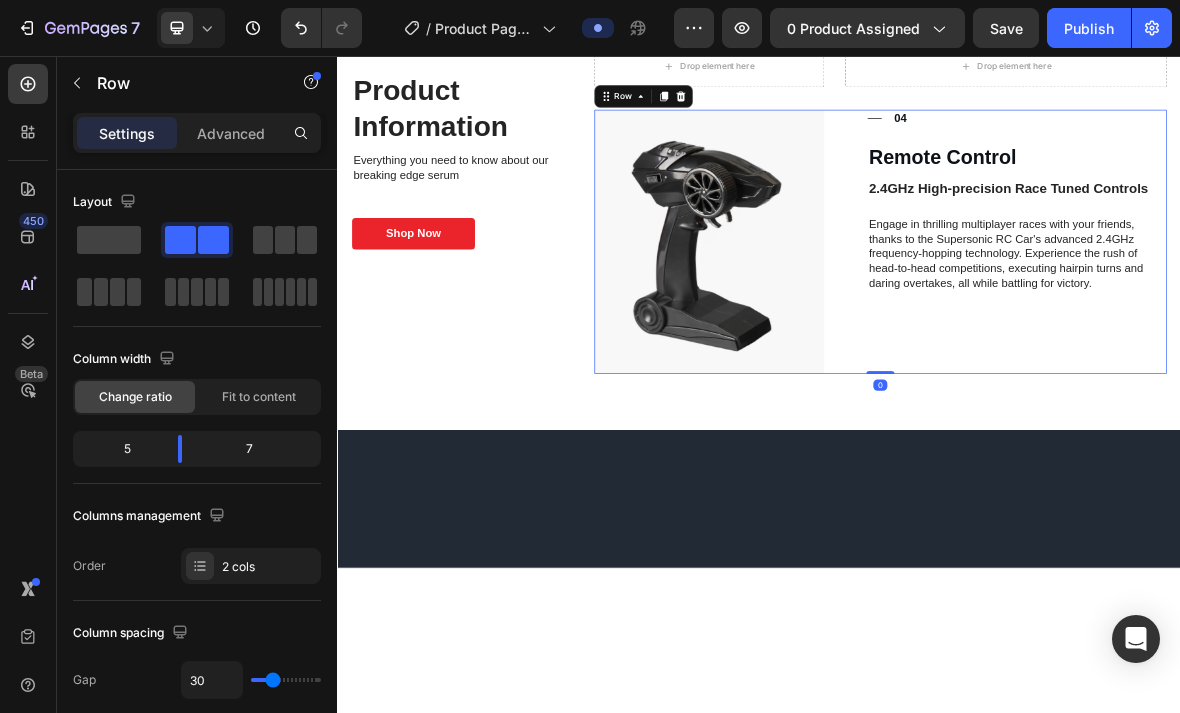 click 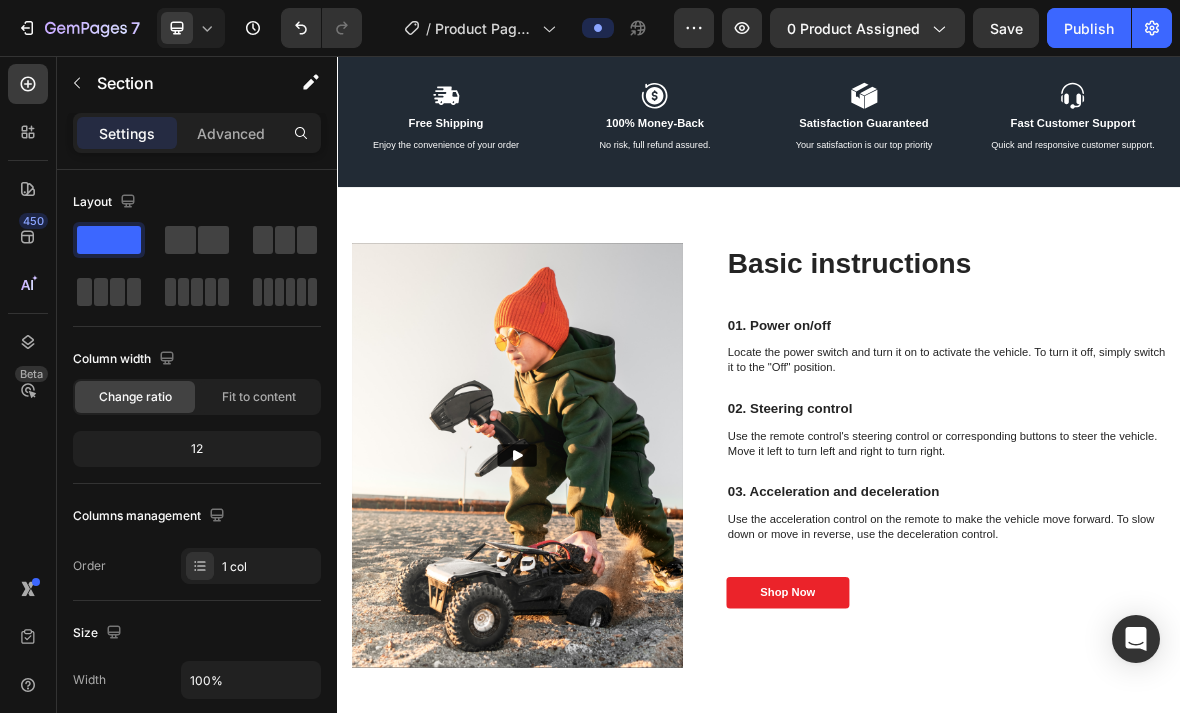 scroll, scrollTop: 2281, scrollLeft: 0, axis: vertical 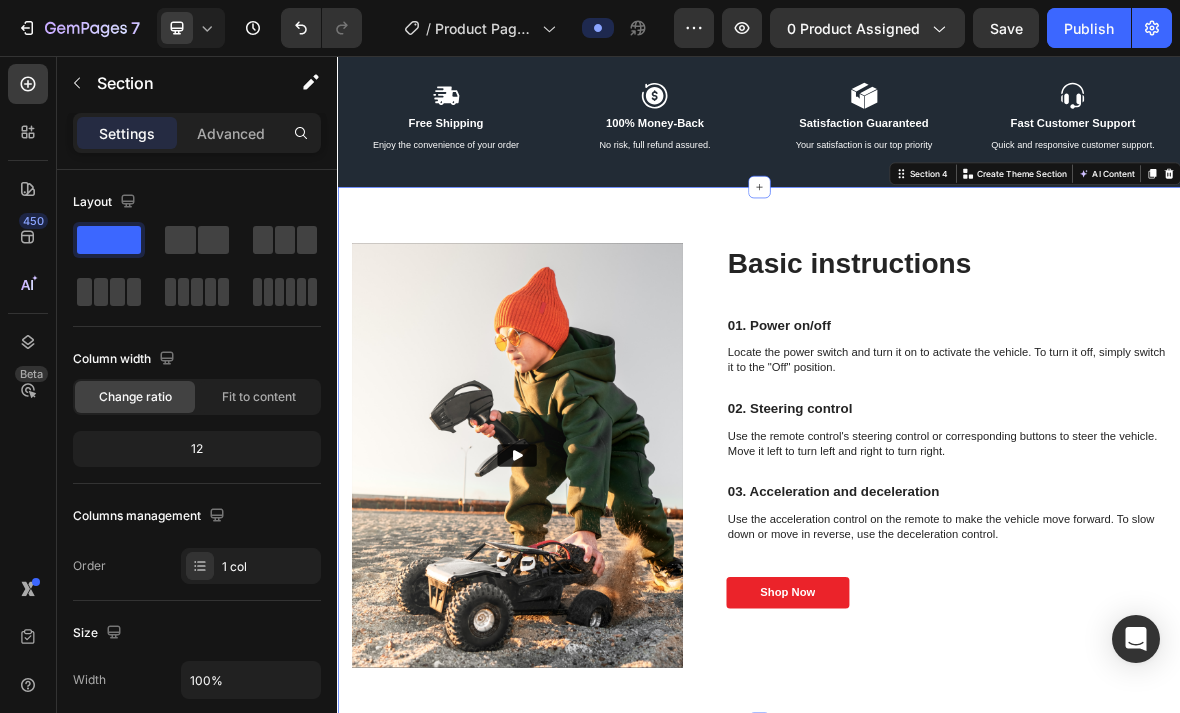 click 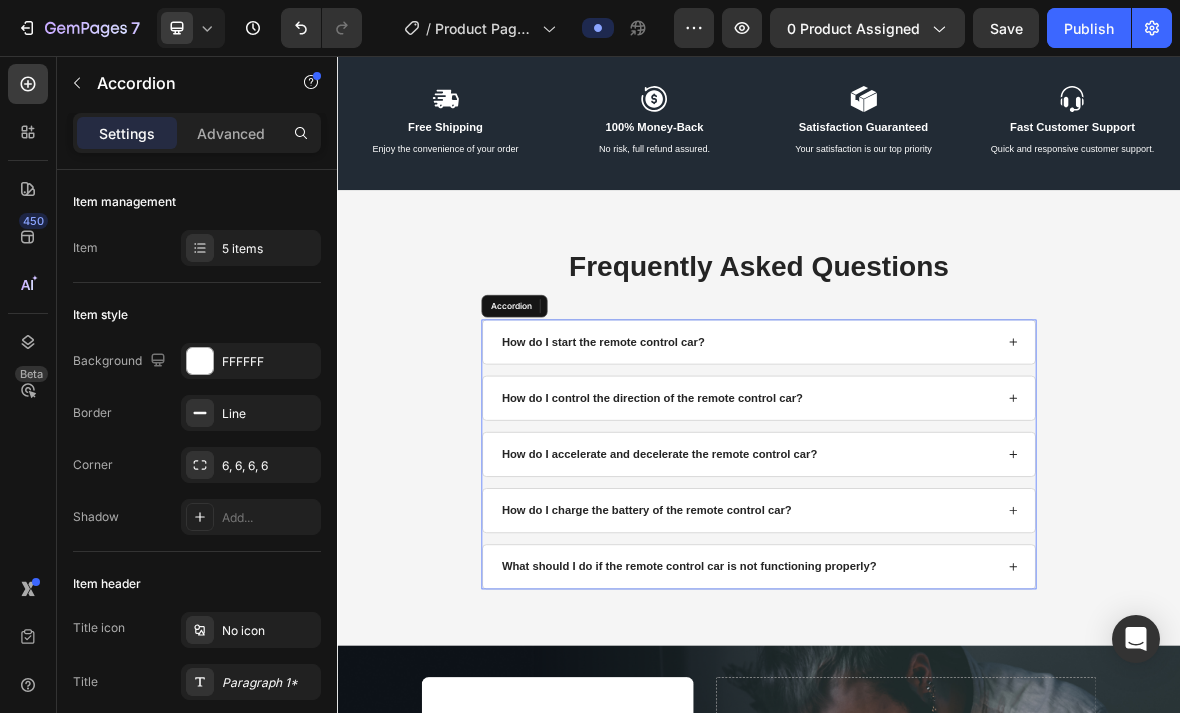 scroll, scrollTop: 2581, scrollLeft: 0, axis: vertical 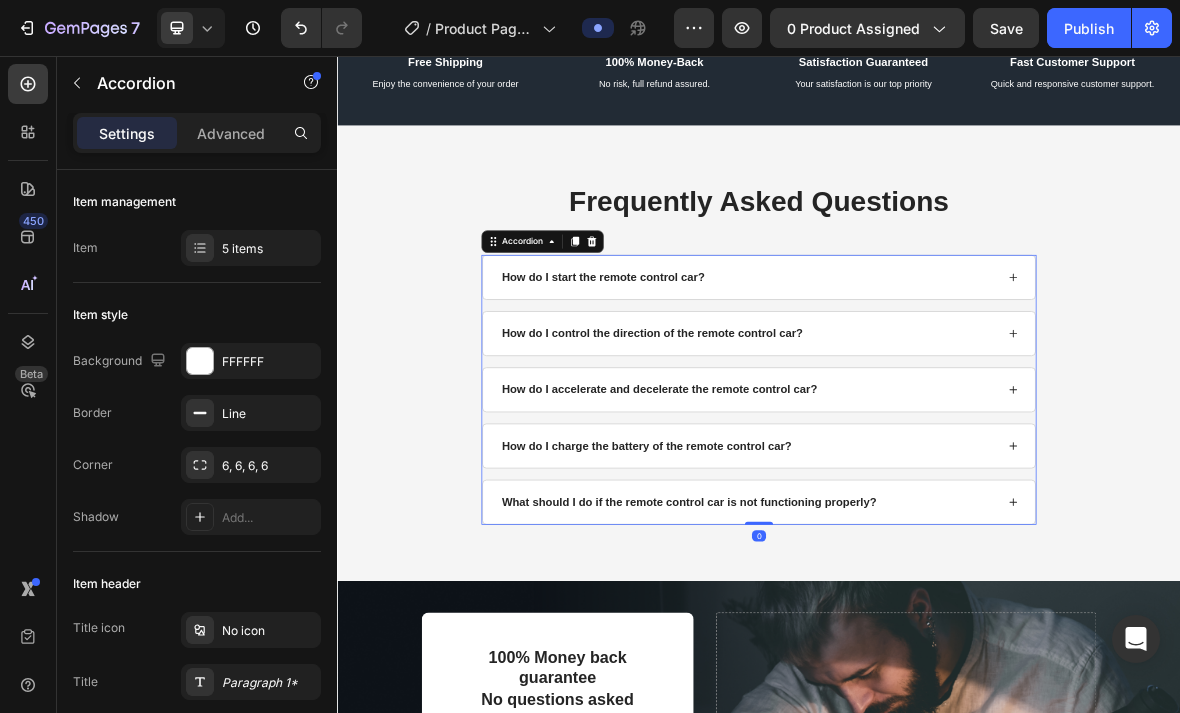 click on "How do I start the remote control car?" at bounding box center [922, 371] 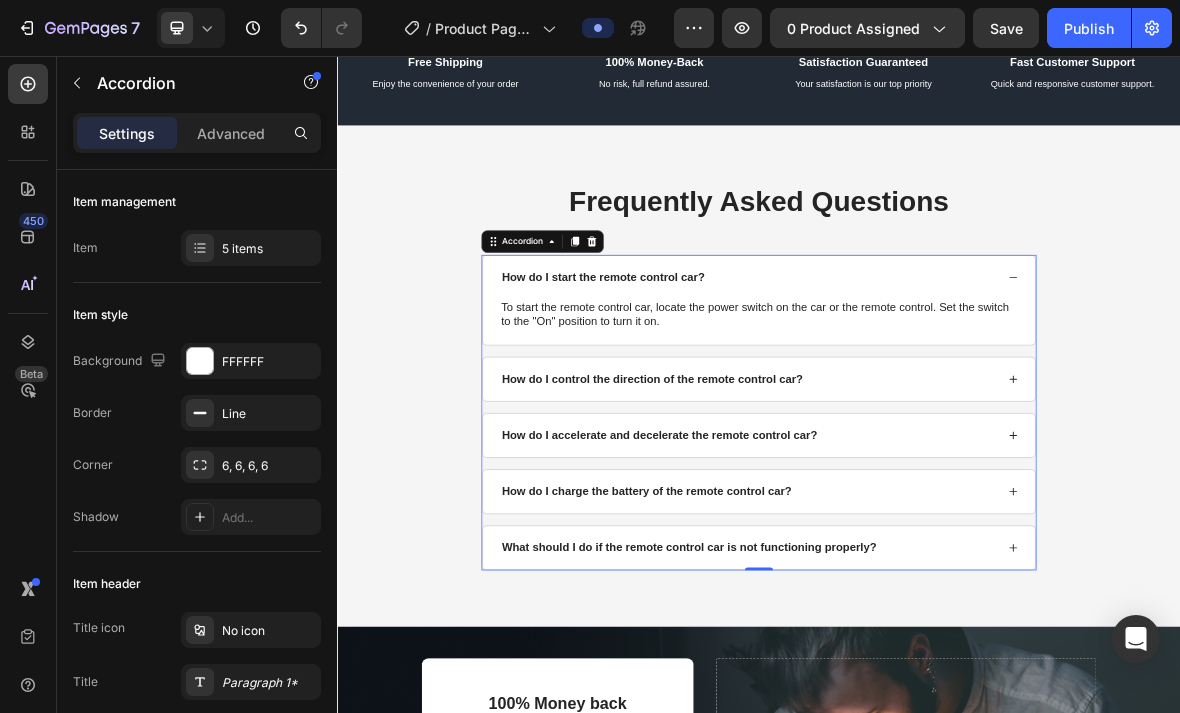 click on "How do I start the remote control car?" at bounding box center [715, 371] 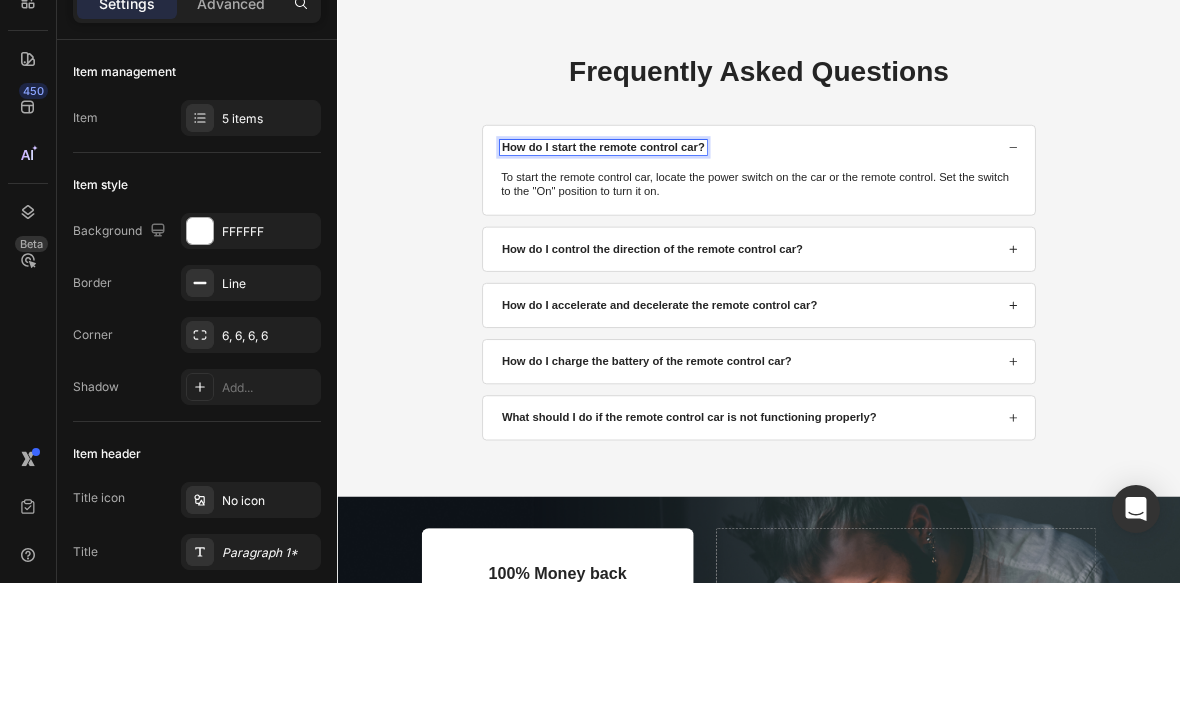 click on "How do I start the remote control car?" at bounding box center [922, 241] 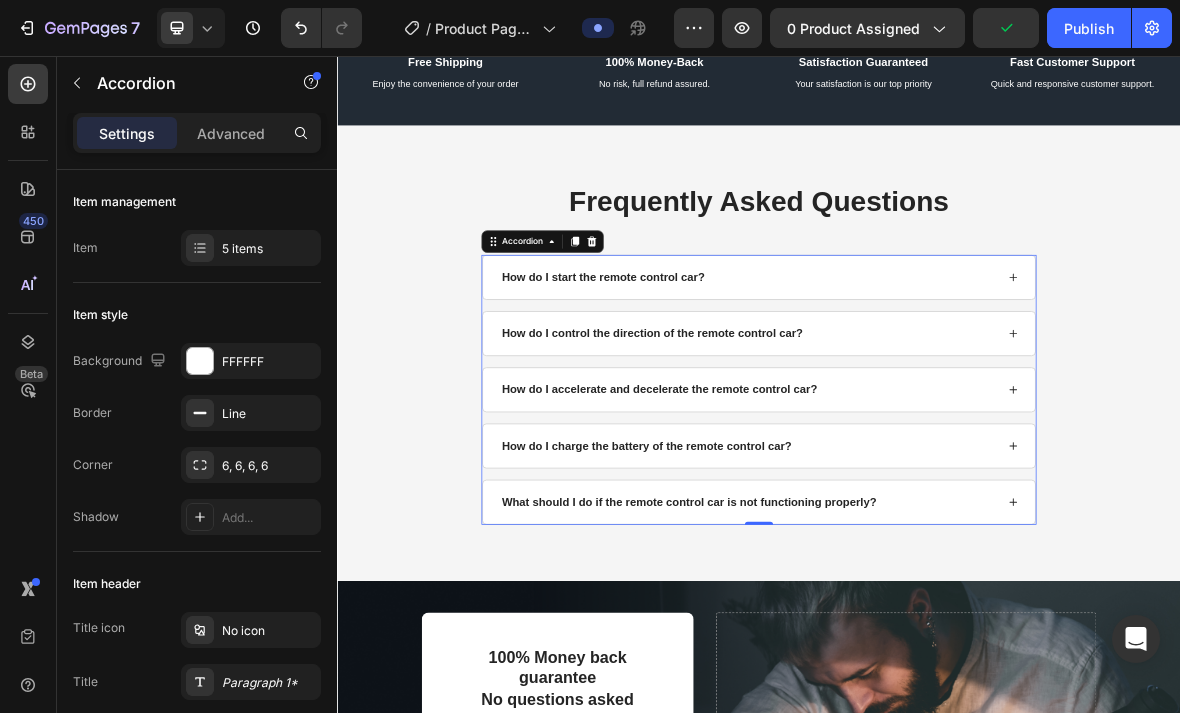 click on "How do I start the remote control car?" at bounding box center [715, 371] 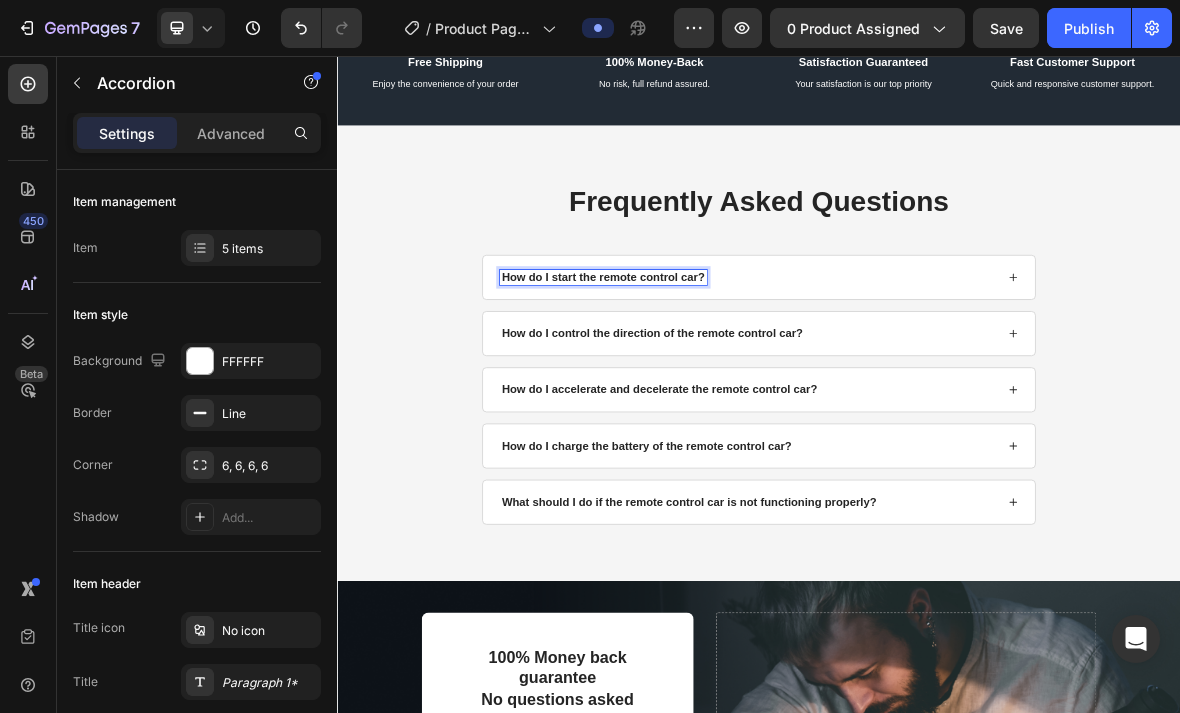 click on "How do I start the remote control car?" at bounding box center (715, 371) 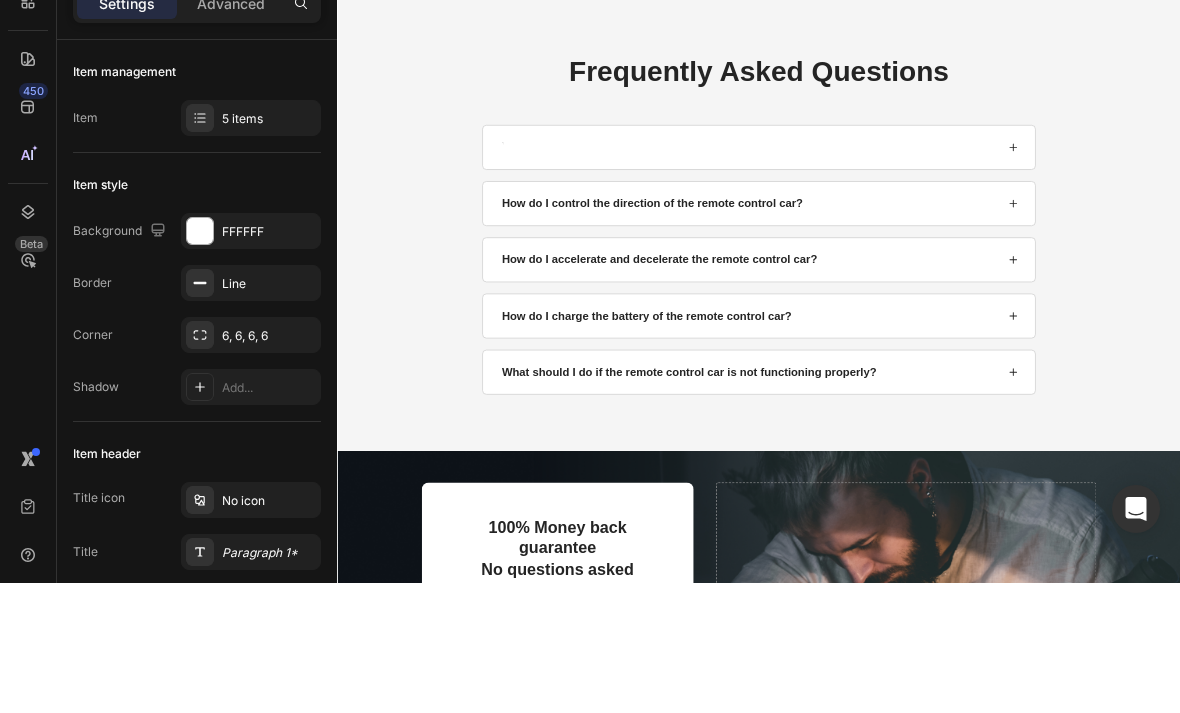 click at bounding box center (571, 241) 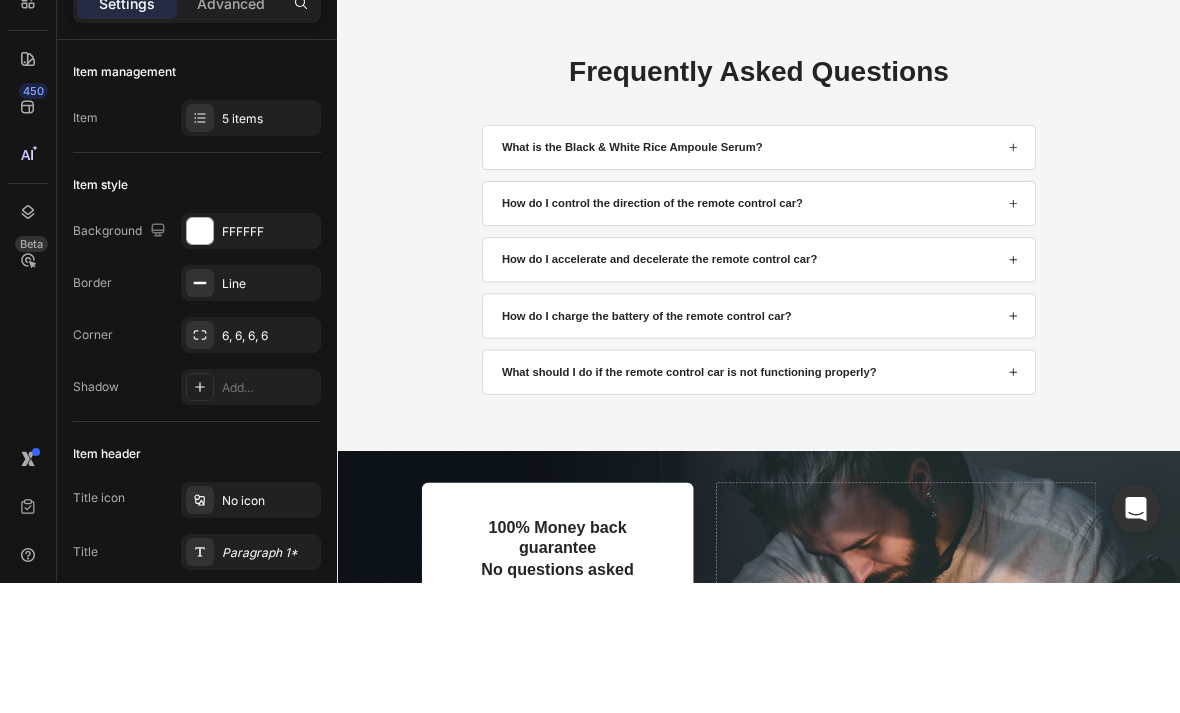 click on "How do I control the direction of the remote control car?" at bounding box center (922, 321) 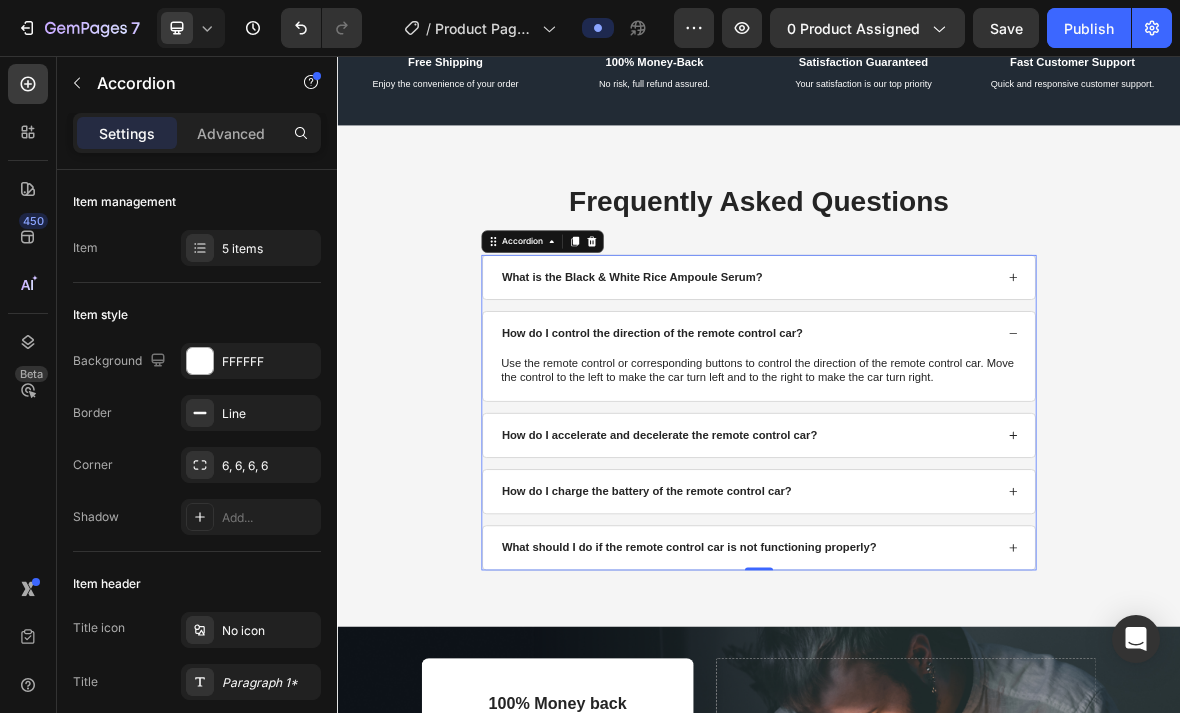 click on "What is the Black & White Rice Ampoule Serum?" at bounding box center (922, 371) 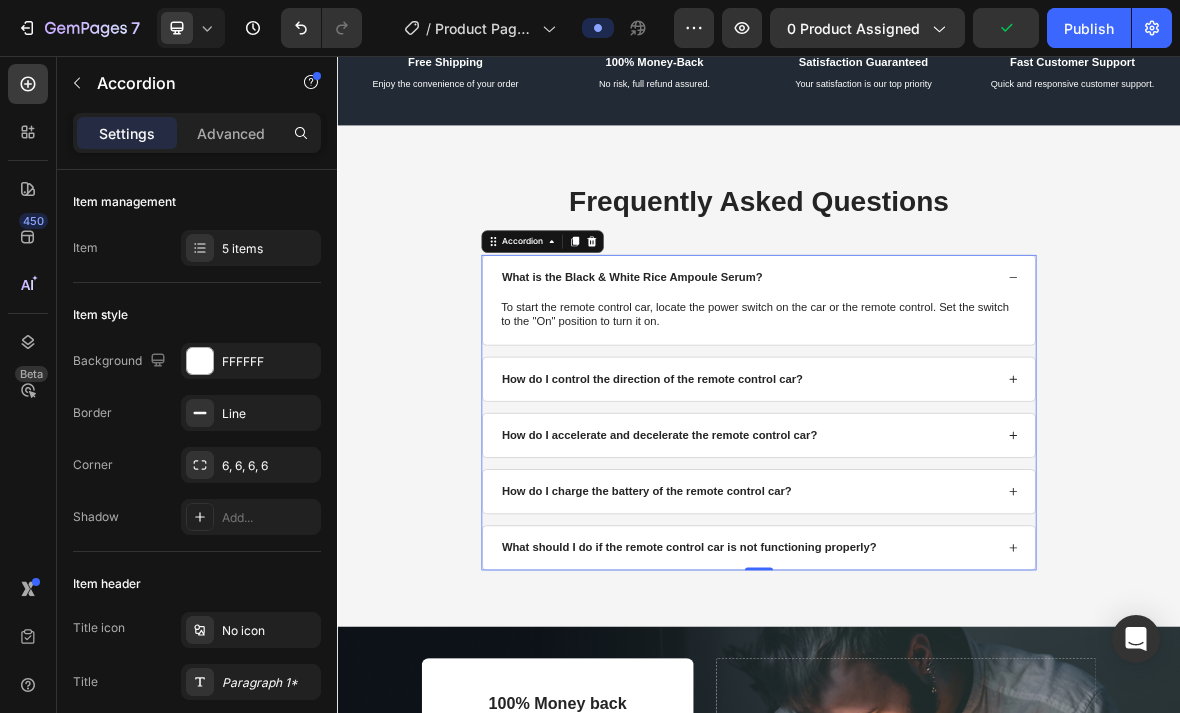 click on "To start the remote control car, locate the power switch on the car or the remote control. Set the switch to the "On" position to turn it on." at bounding box center [937, 425] 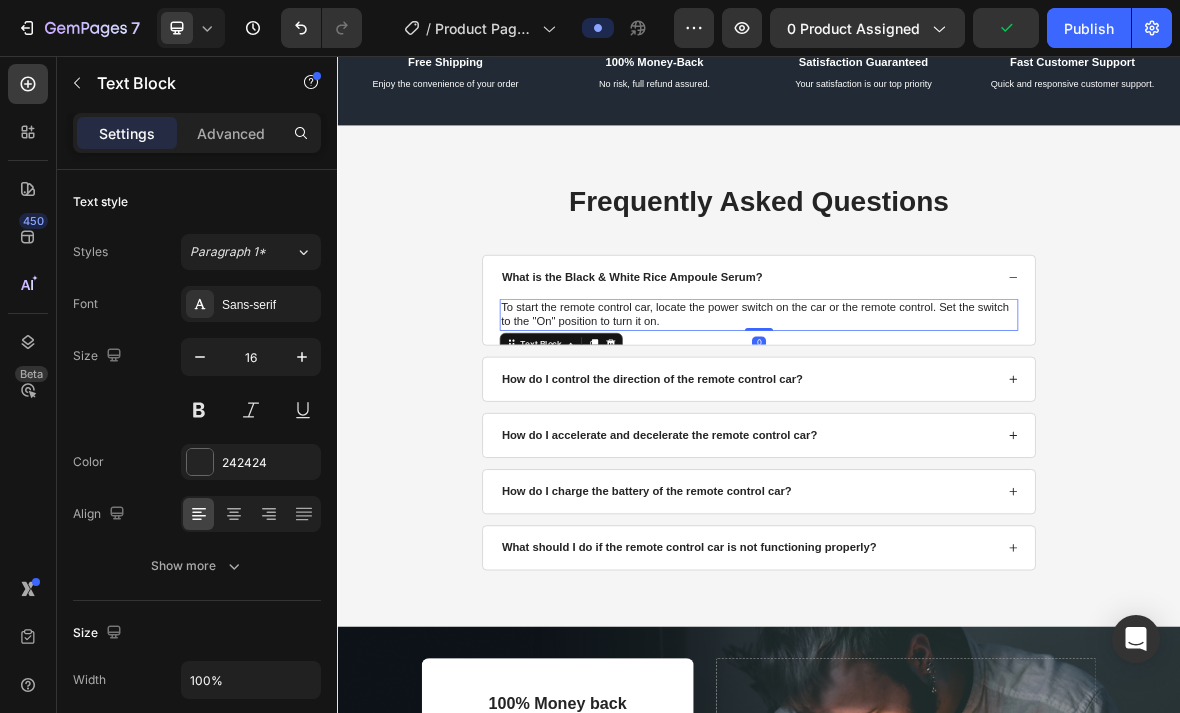 click on "To start the remote control car, locate the power switch on the car or the remote control. Set the switch to the "On" position to turn it on." at bounding box center [937, 425] 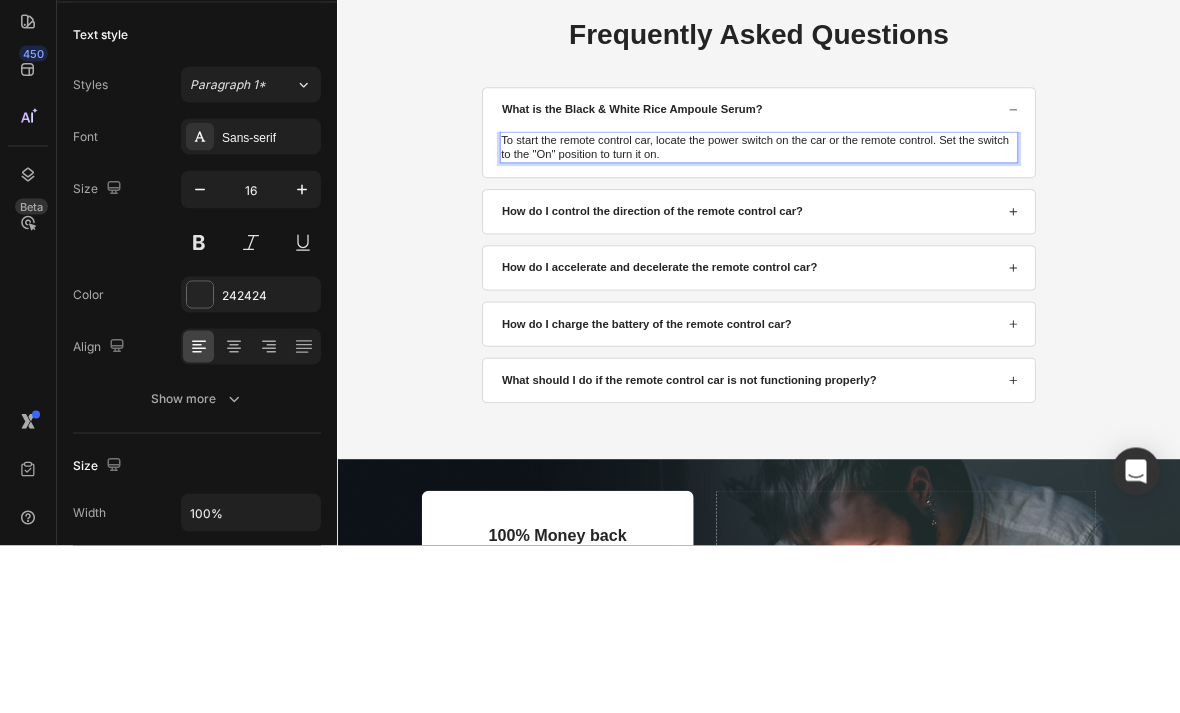 click on "To start the remote control car, locate the power switch on the car or the remote control. Set the switch to the "On" position to turn it on." at bounding box center [937, 258] 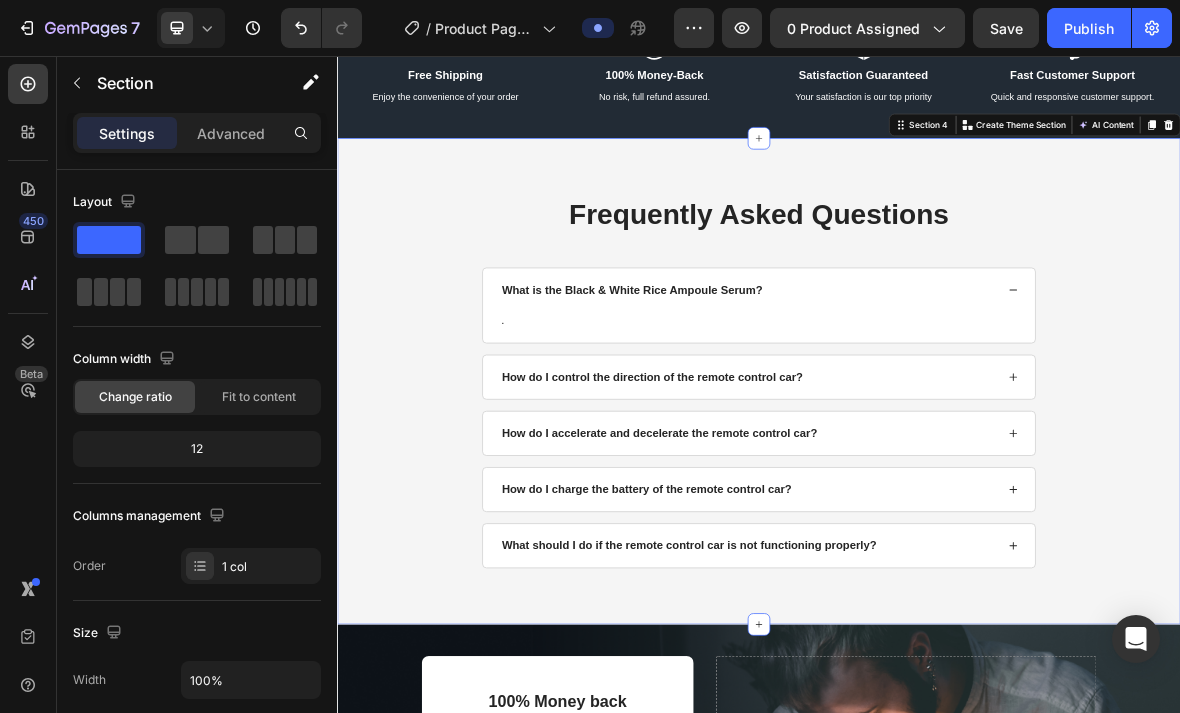 scroll, scrollTop: 2477, scrollLeft: 0, axis: vertical 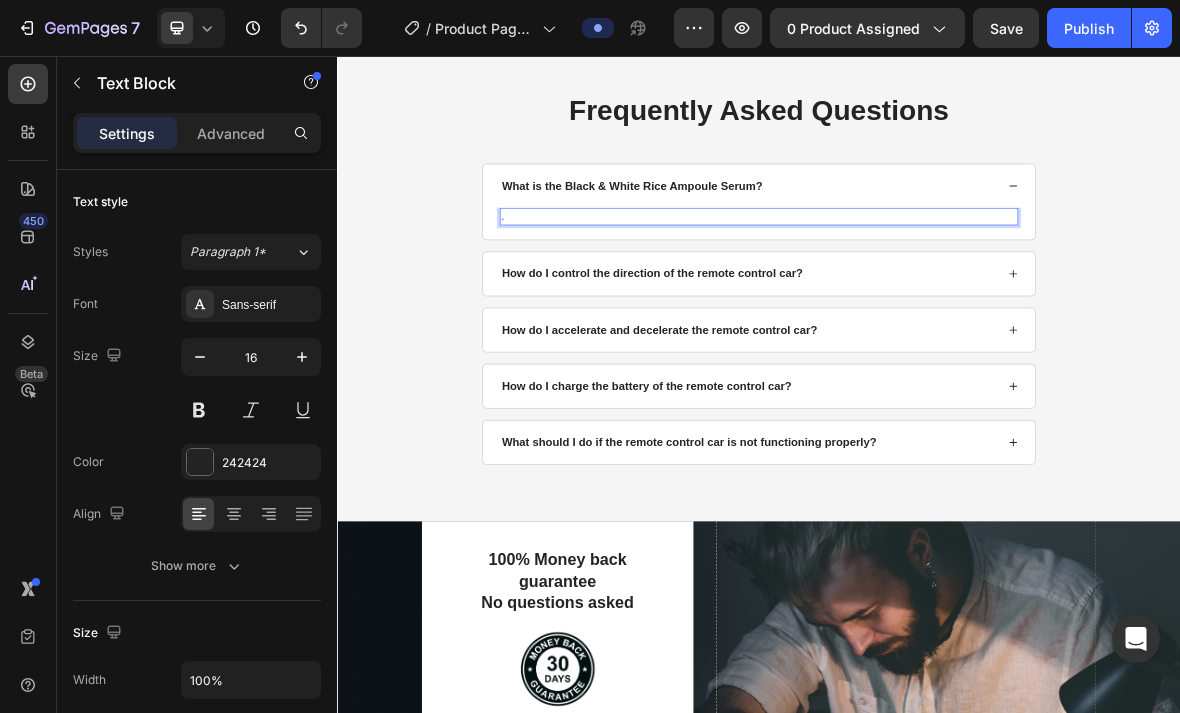 click on "." at bounding box center [937, 284] 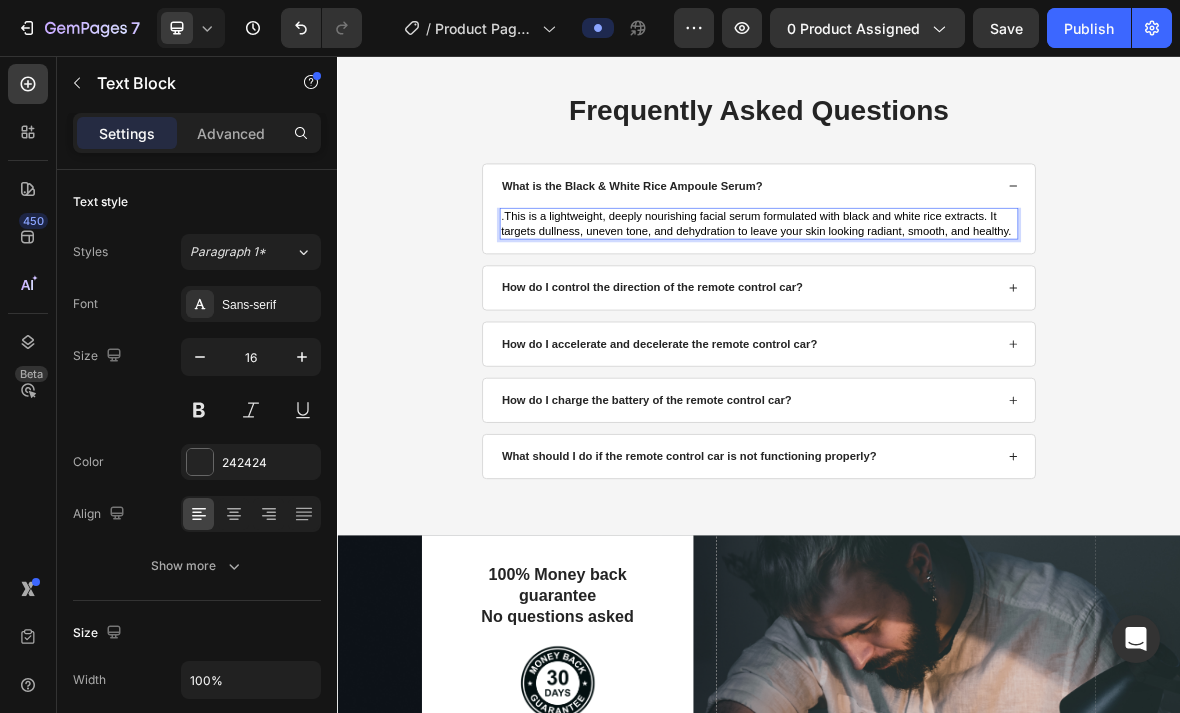click on ". This is a lightweight, deeply nourishing facial serum formulated with black and white rice extracts. It targets dullness, uneven tone, and dehydration to leave your skin looking radiant, smooth, and healthy." at bounding box center (937, 295) 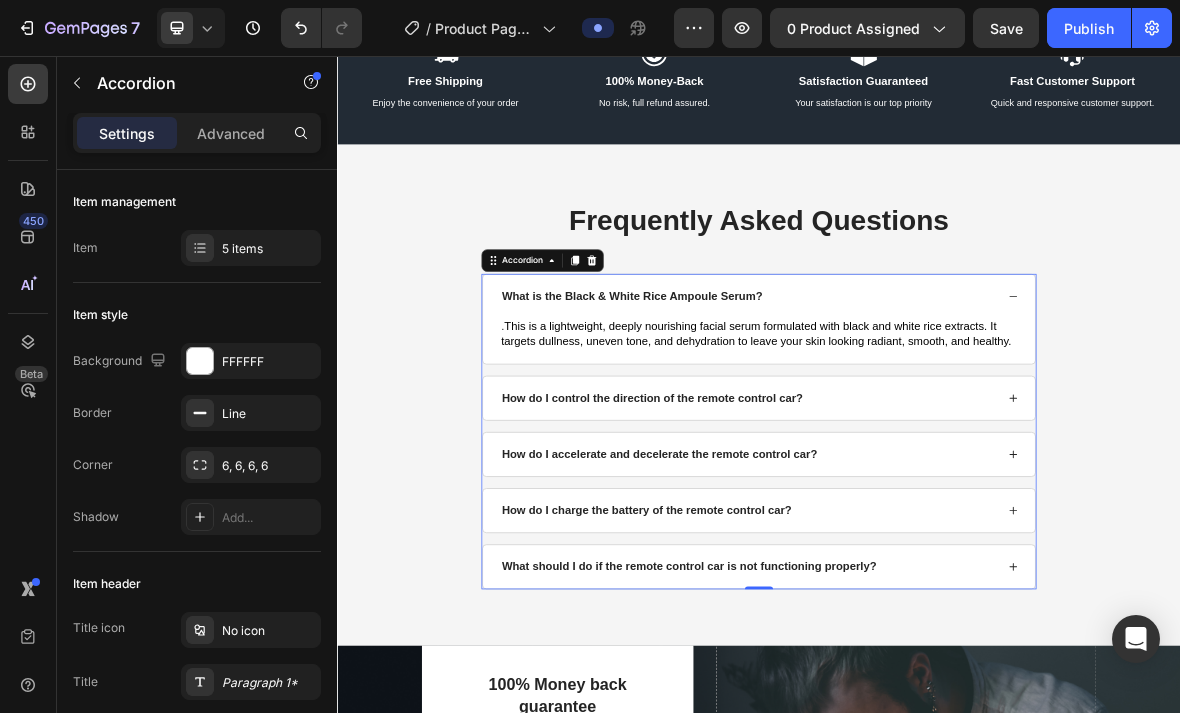 scroll, scrollTop: 2316, scrollLeft: 0, axis: vertical 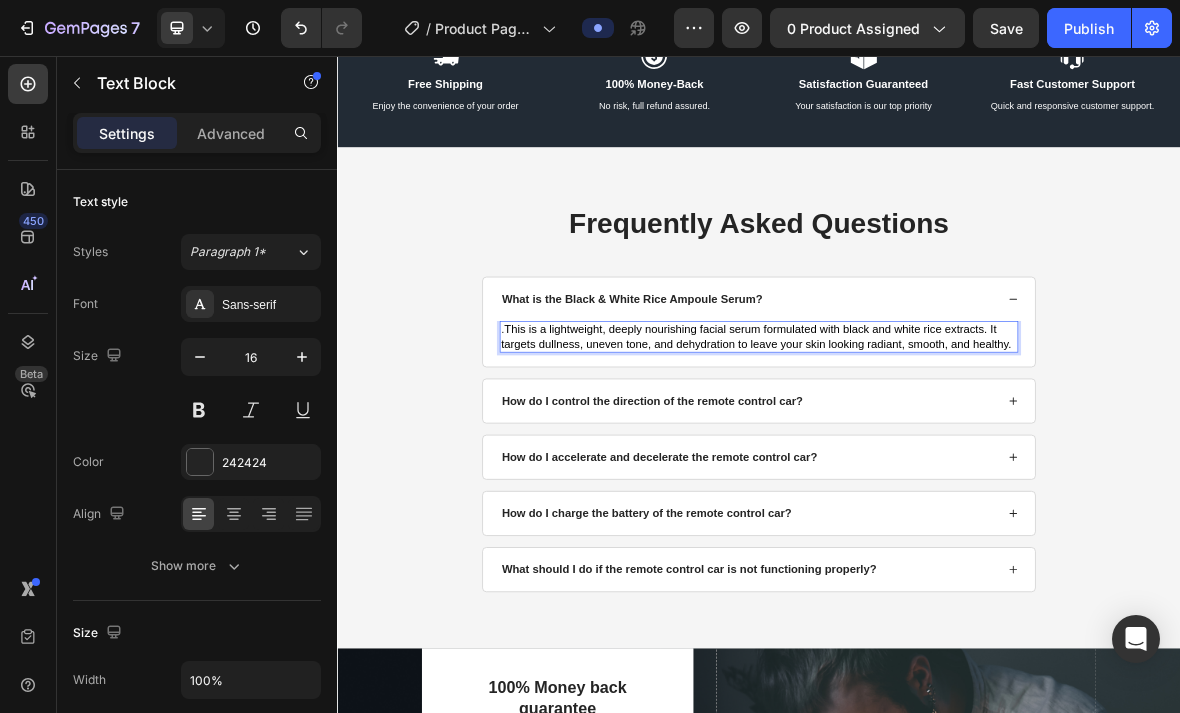 click on "This is a lightweight, deeply nourishing facial serum formulated with black and white rice extracts. It targets dullness, uneven tone, and dehydration to leave your skin looking radiant, smooth, and healthy." at bounding box center (933, 455) 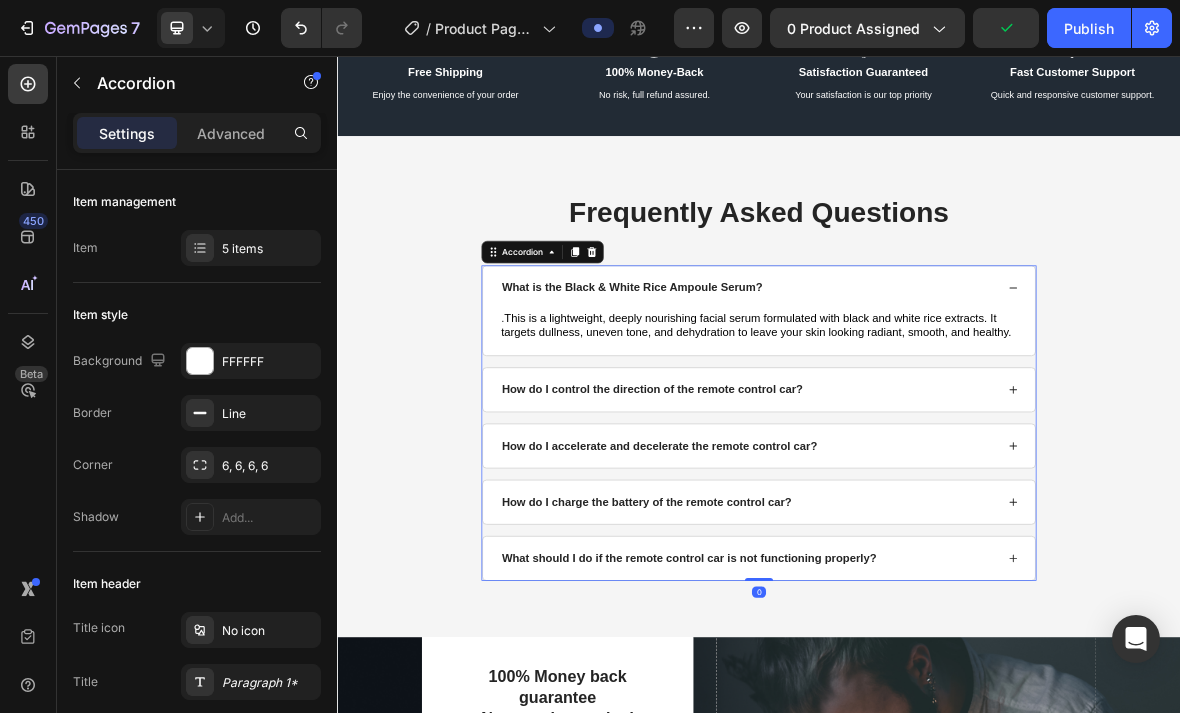 scroll, scrollTop: 2328, scrollLeft: 0, axis: vertical 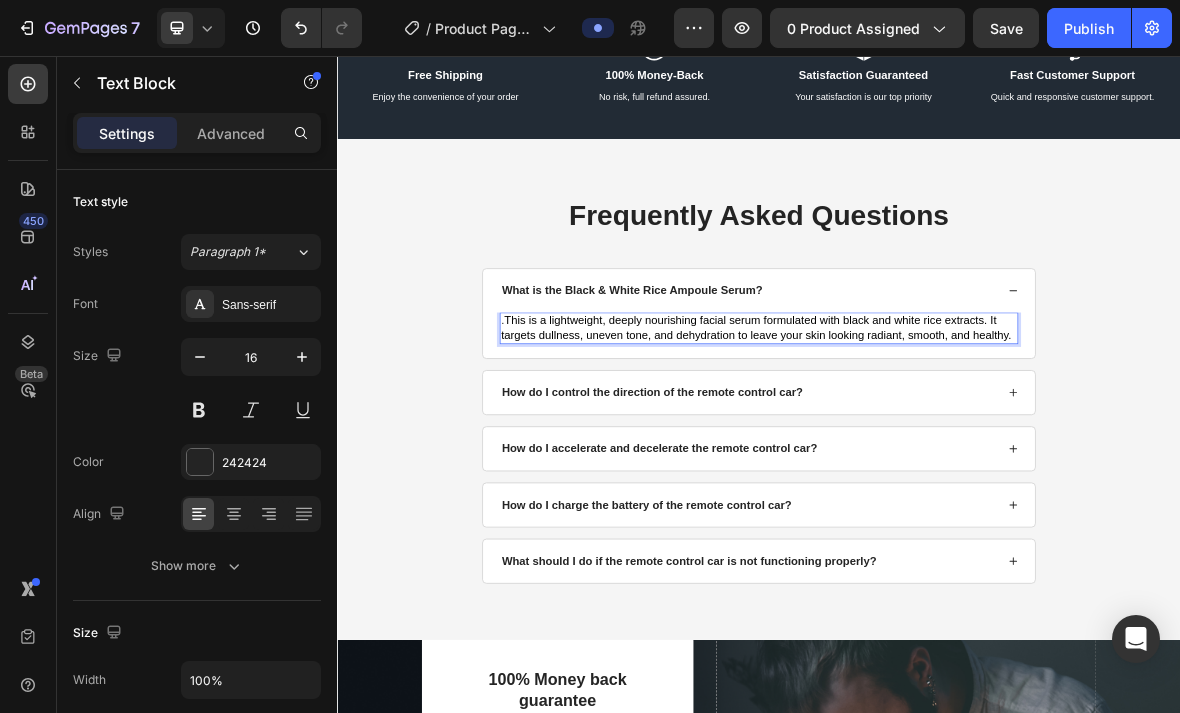 click on "This is a lightweight, deeply nourishing facial serum formulated with black and white rice extracts. It targets dullness, uneven tone, and dehydration to leave your skin looking radiant, smooth, and healthy." at bounding box center [933, 443] 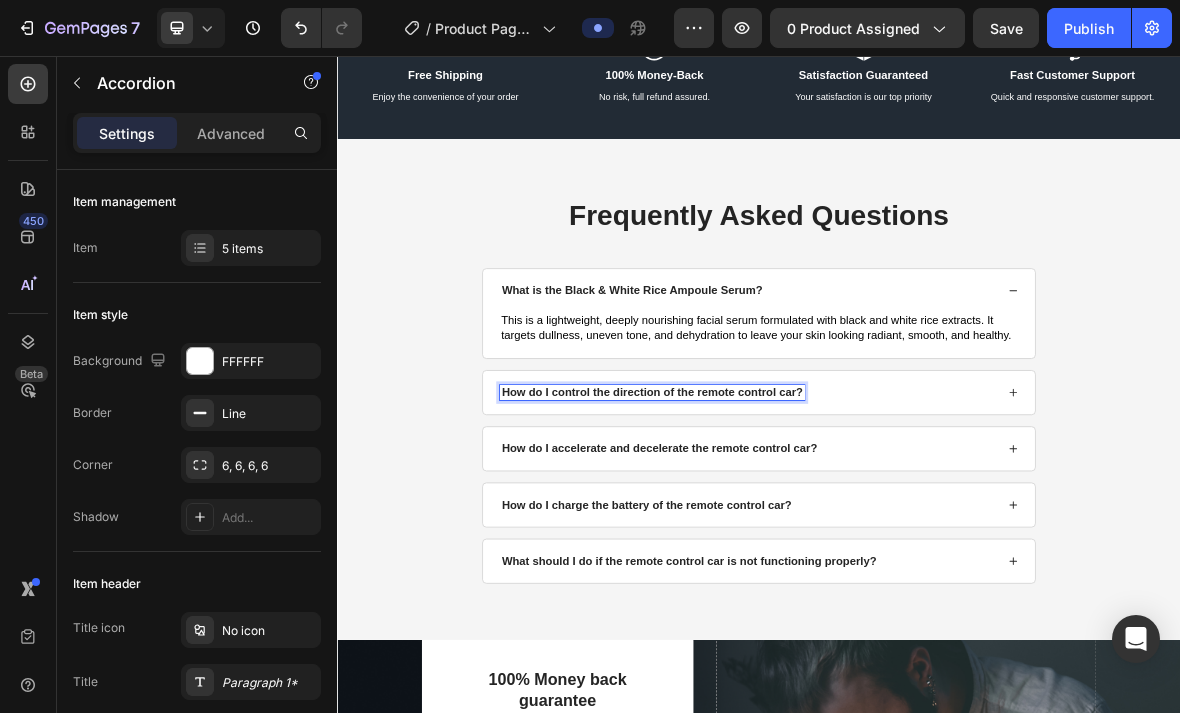 click on "How do I control the direction of the remote control car?" at bounding box center (785, 535) 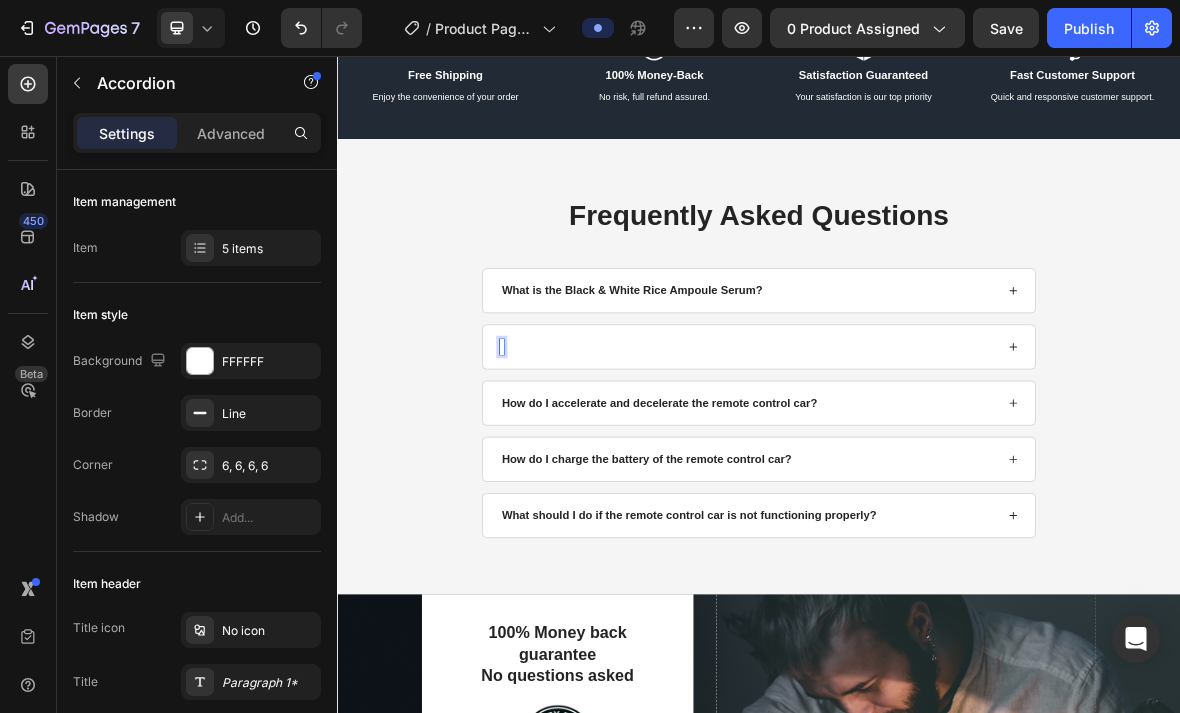 click at bounding box center [922, 470] 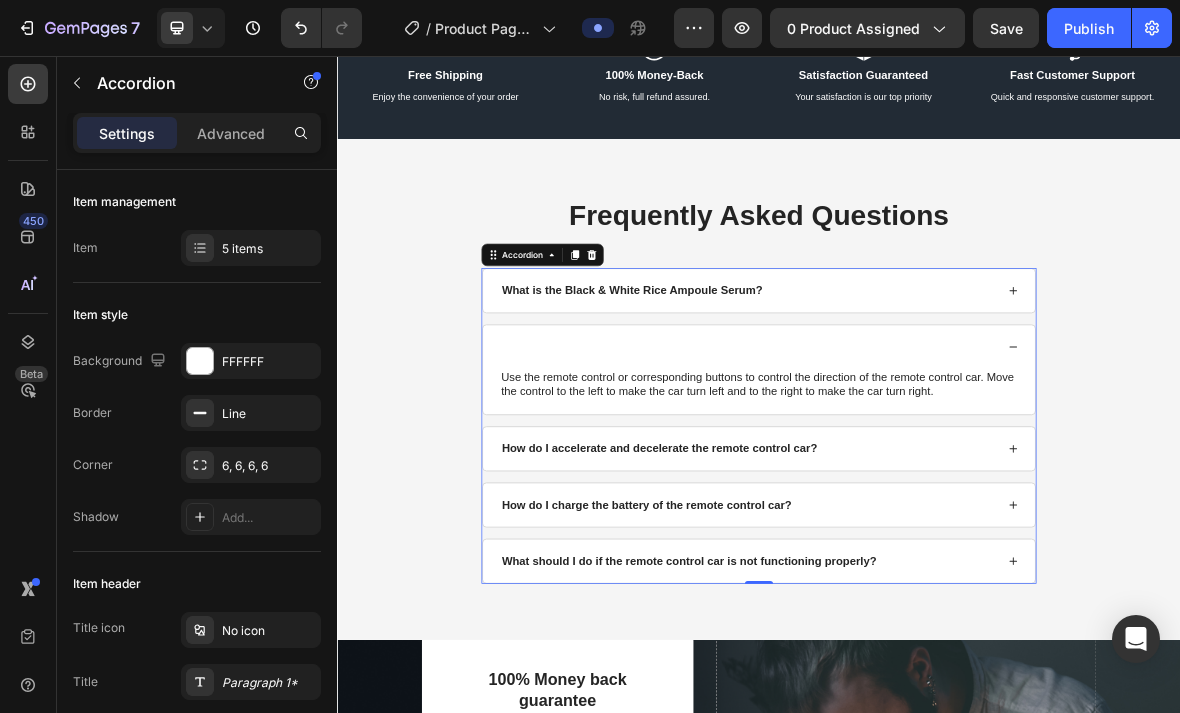 click at bounding box center (937, 470) 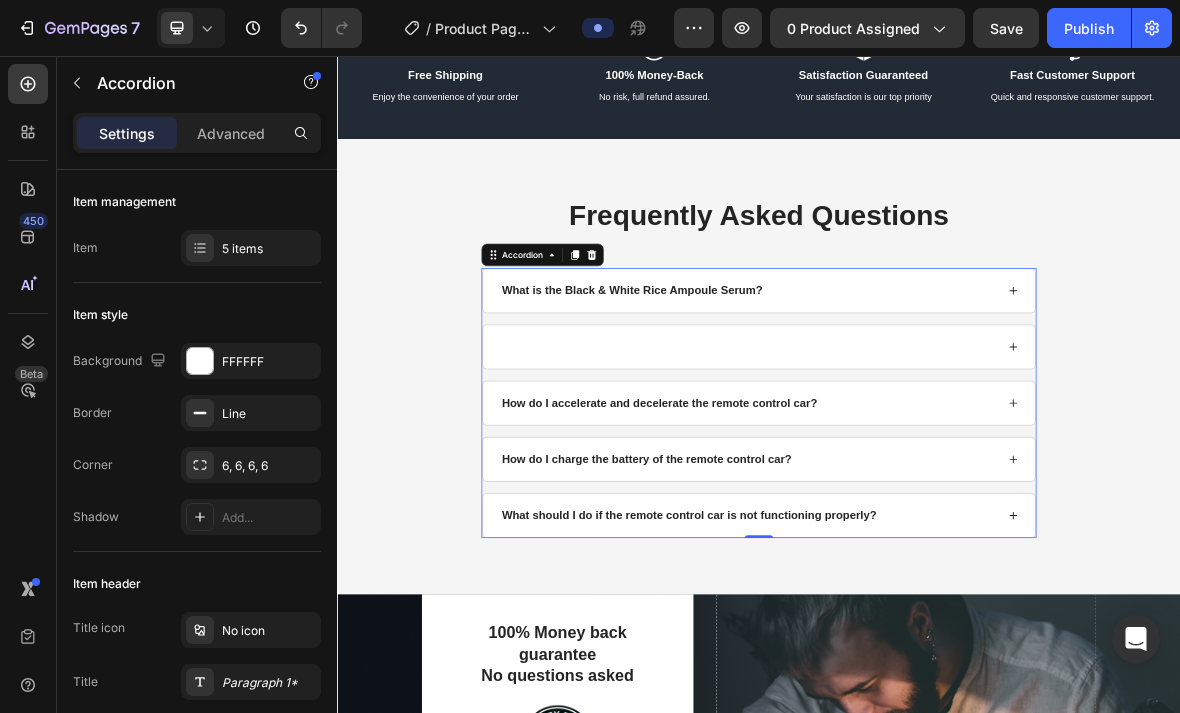 click at bounding box center (922, 470) 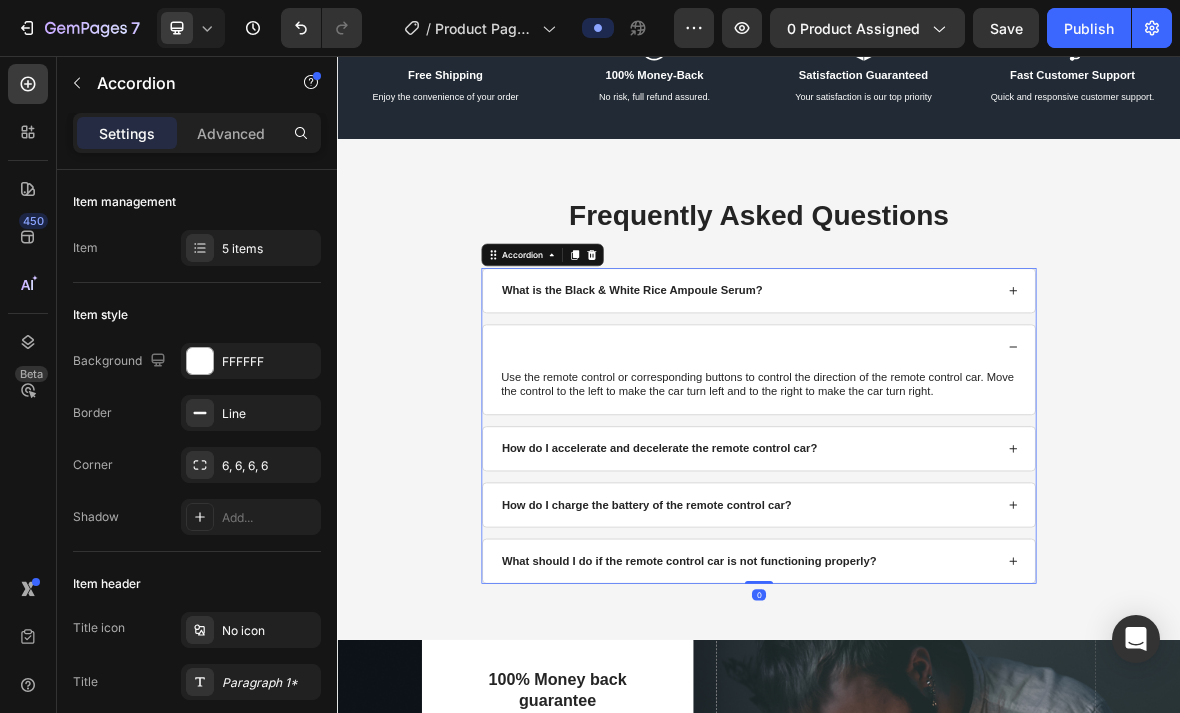 click at bounding box center [937, 470] 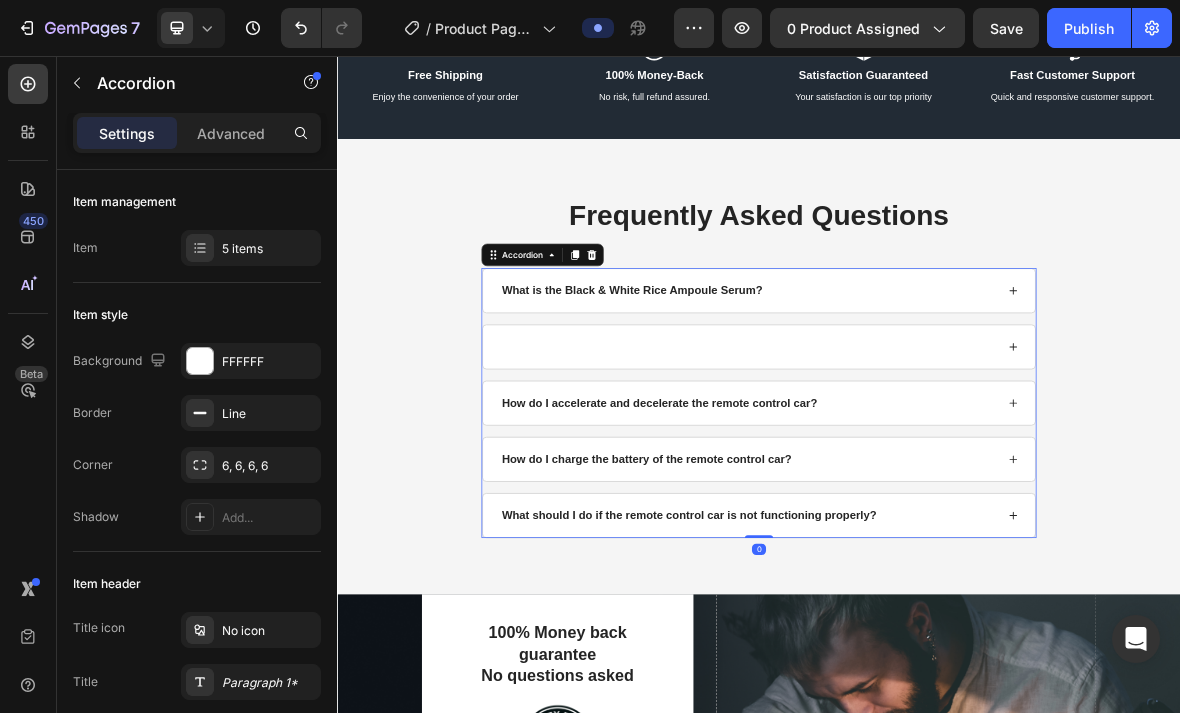 click at bounding box center [937, 470] 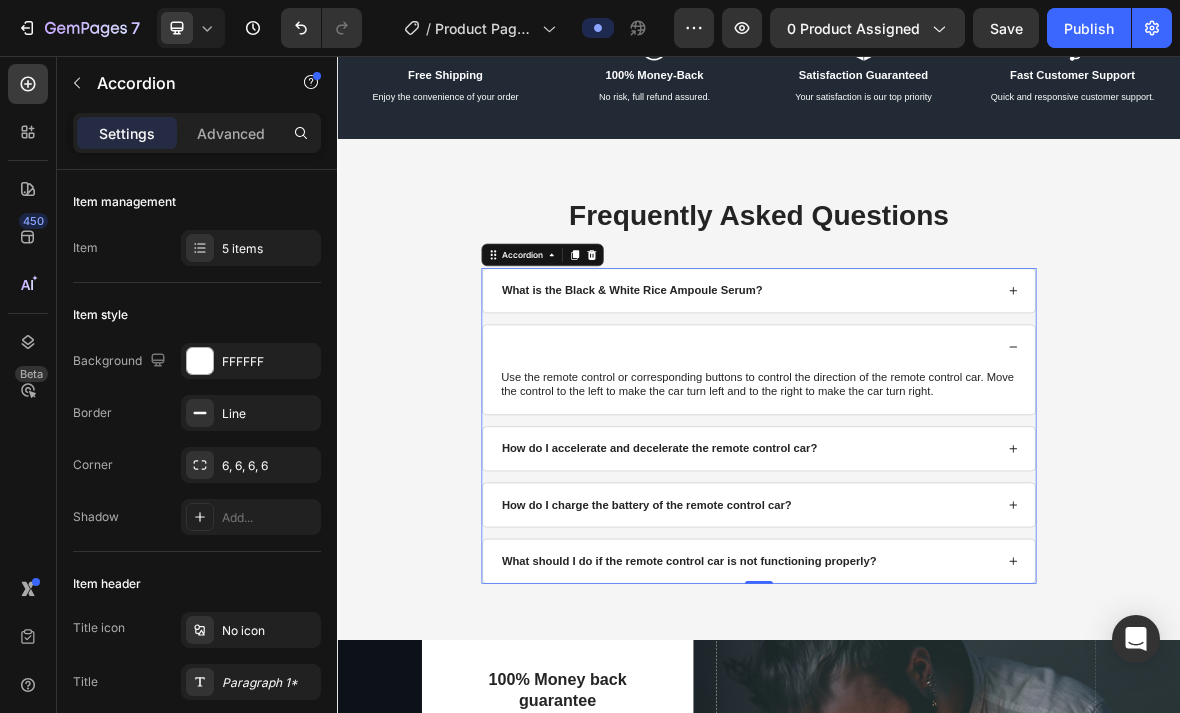 click at bounding box center (922, 470) 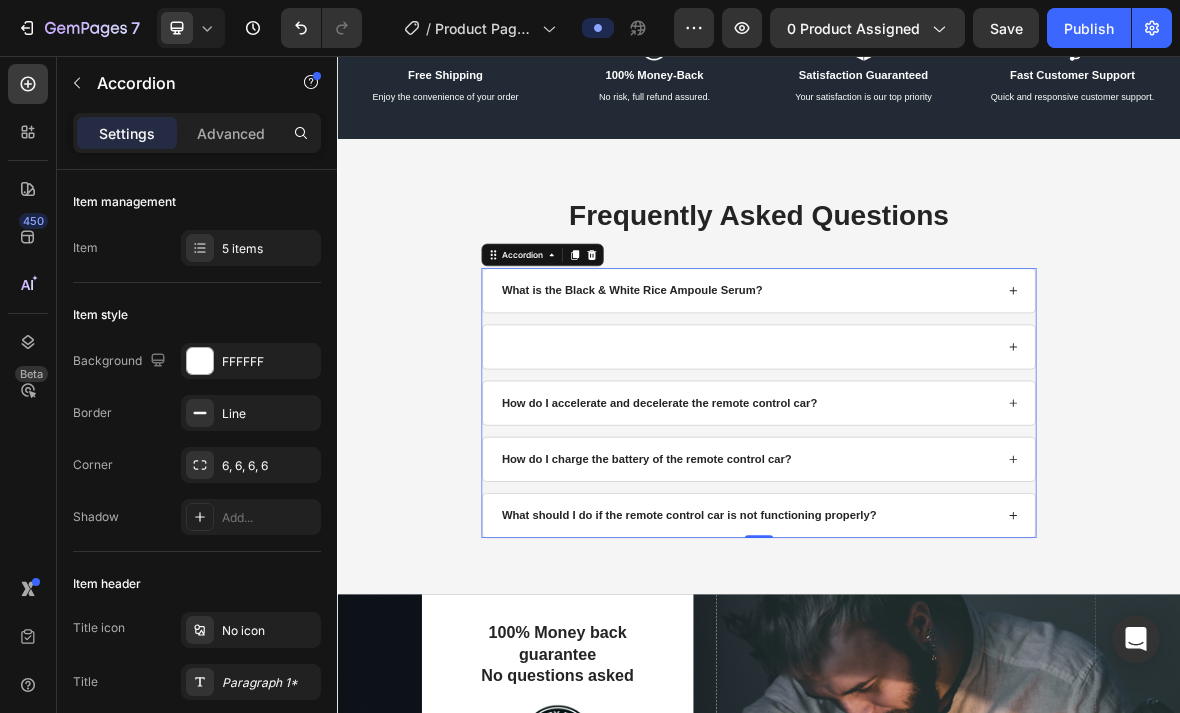 click at bounding box center (922, 470) 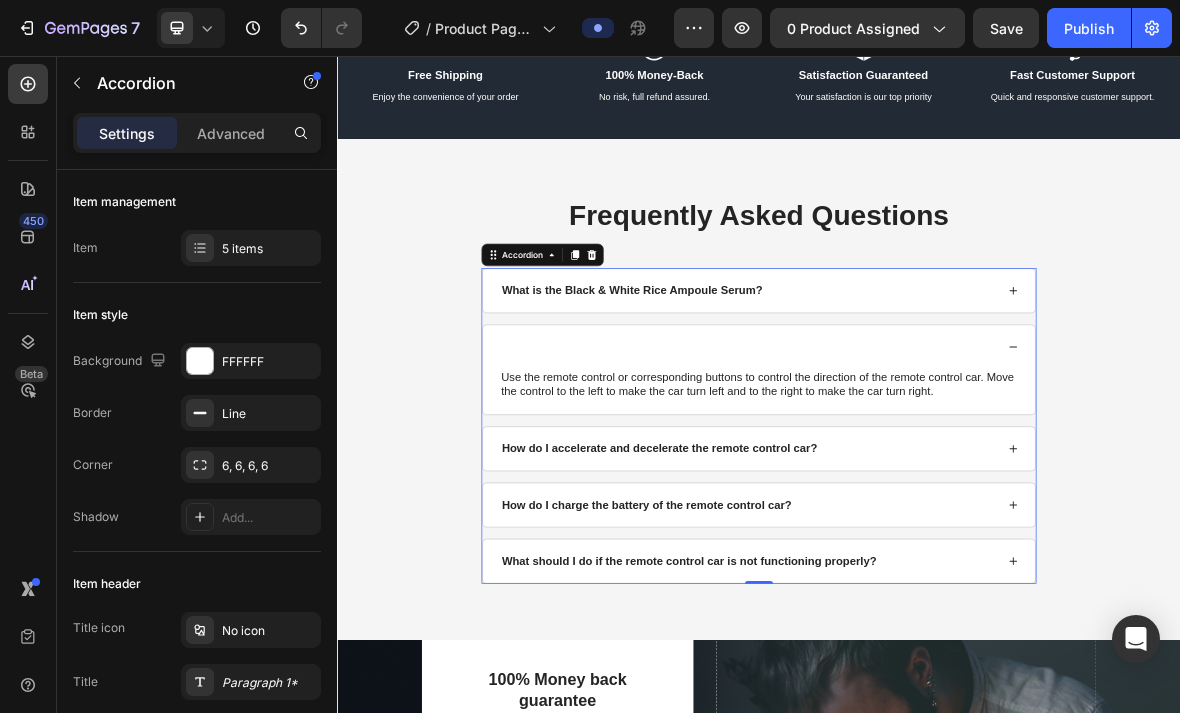 click at bounding box center [922, 470] 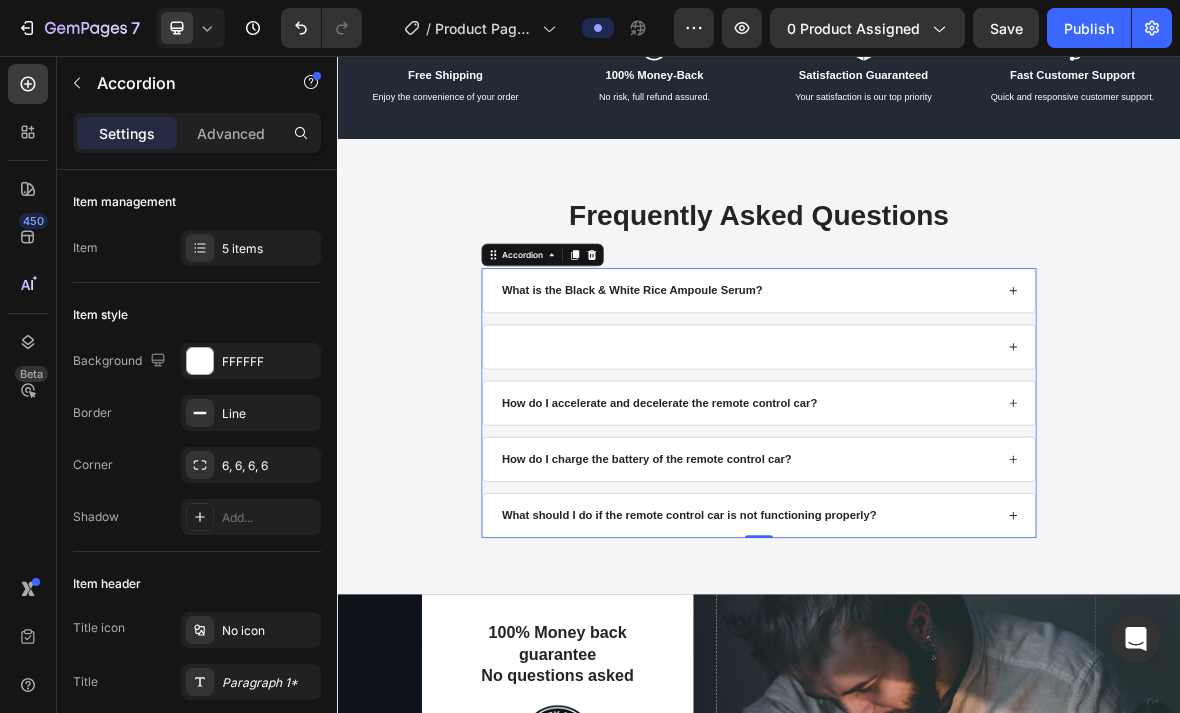 click at bounding box center [922, 470] 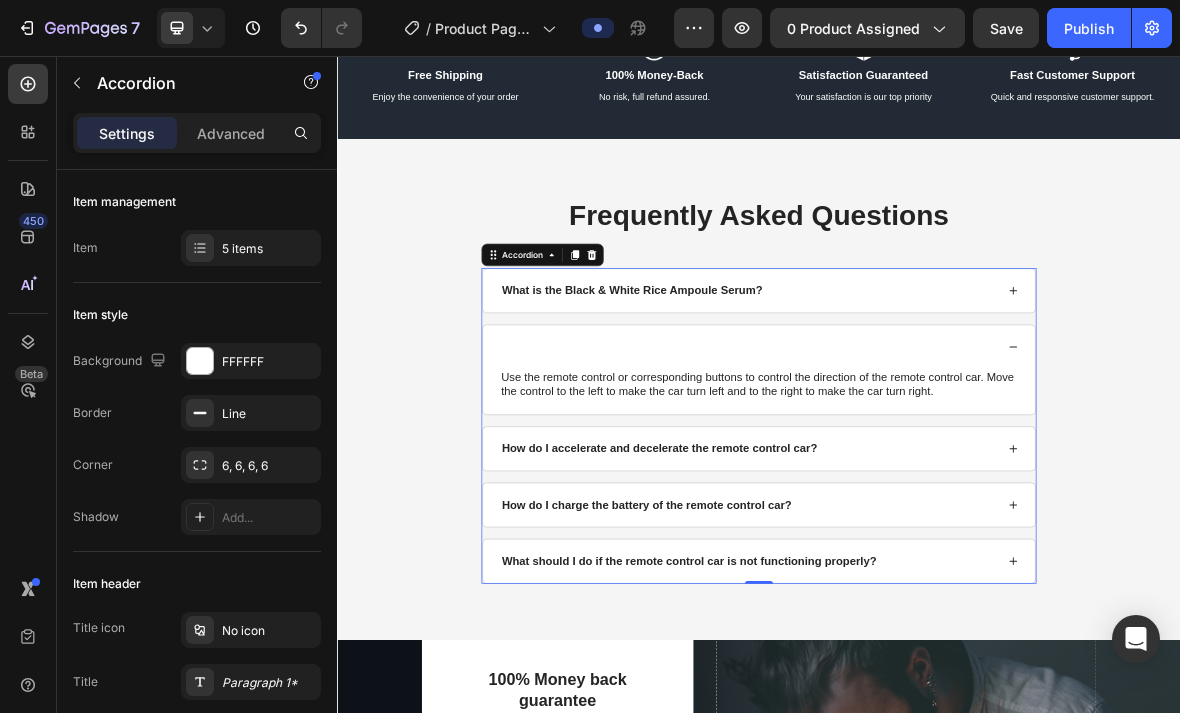 click 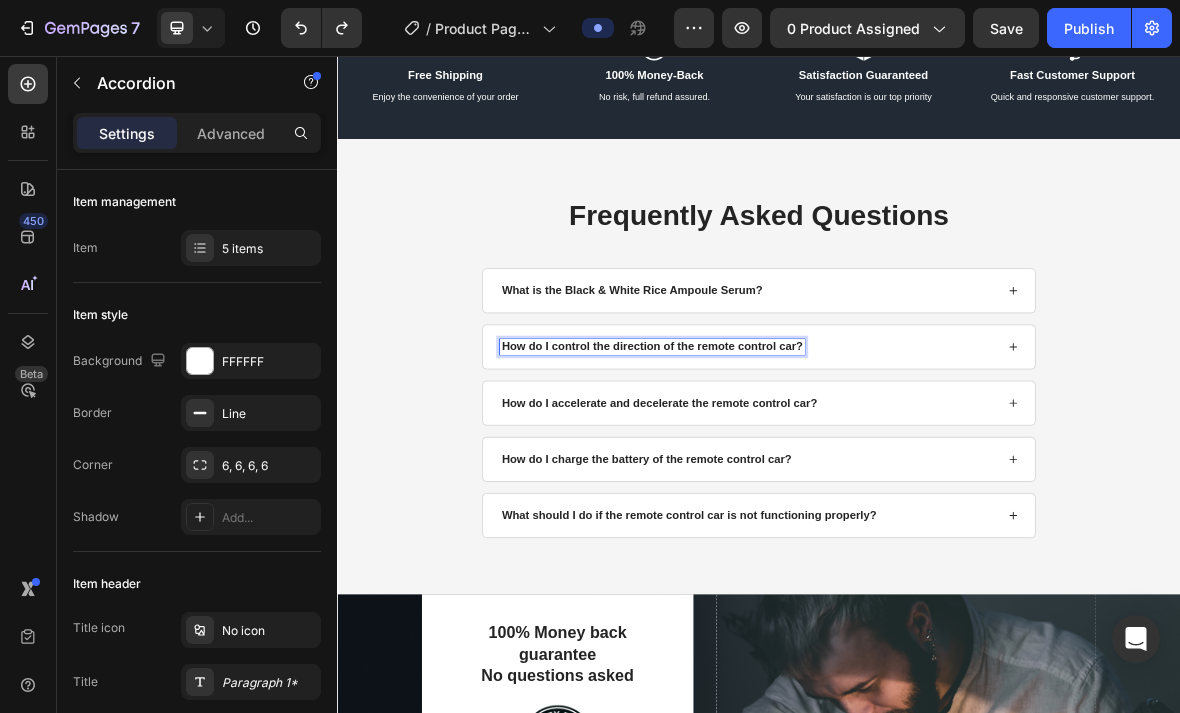 click on "How do I control the direction of the remote control car?" at bounding box center (785, 470) 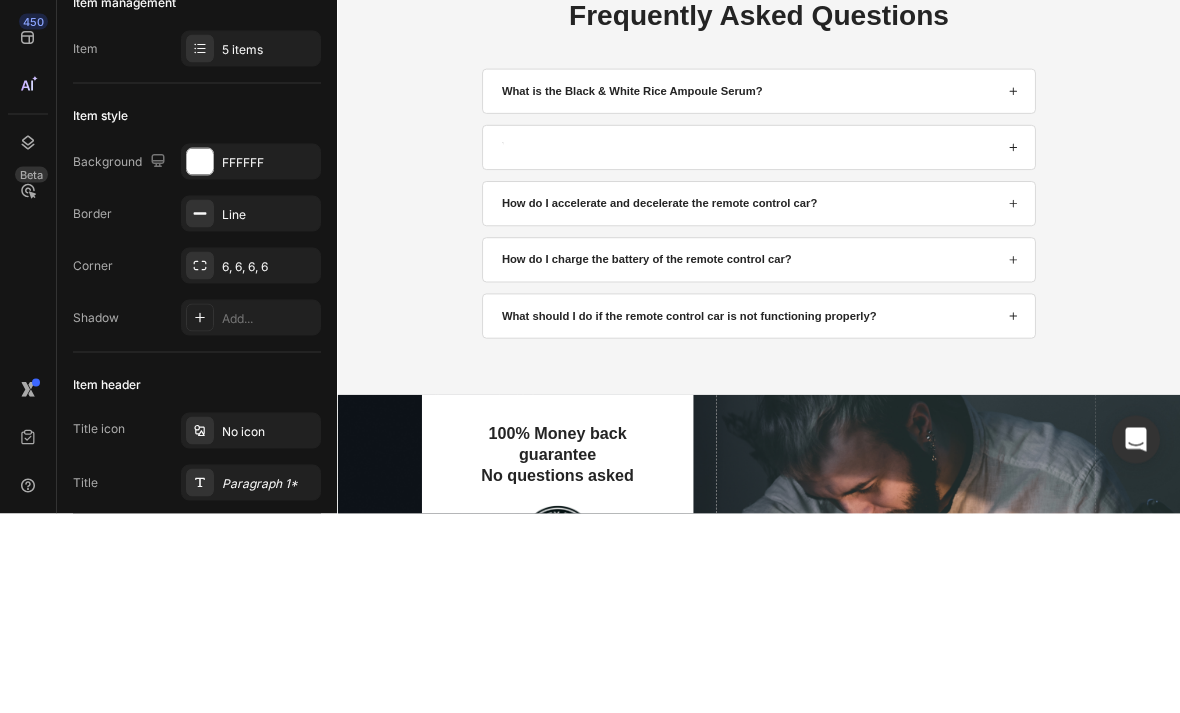 click at bounding box center [922, 271] 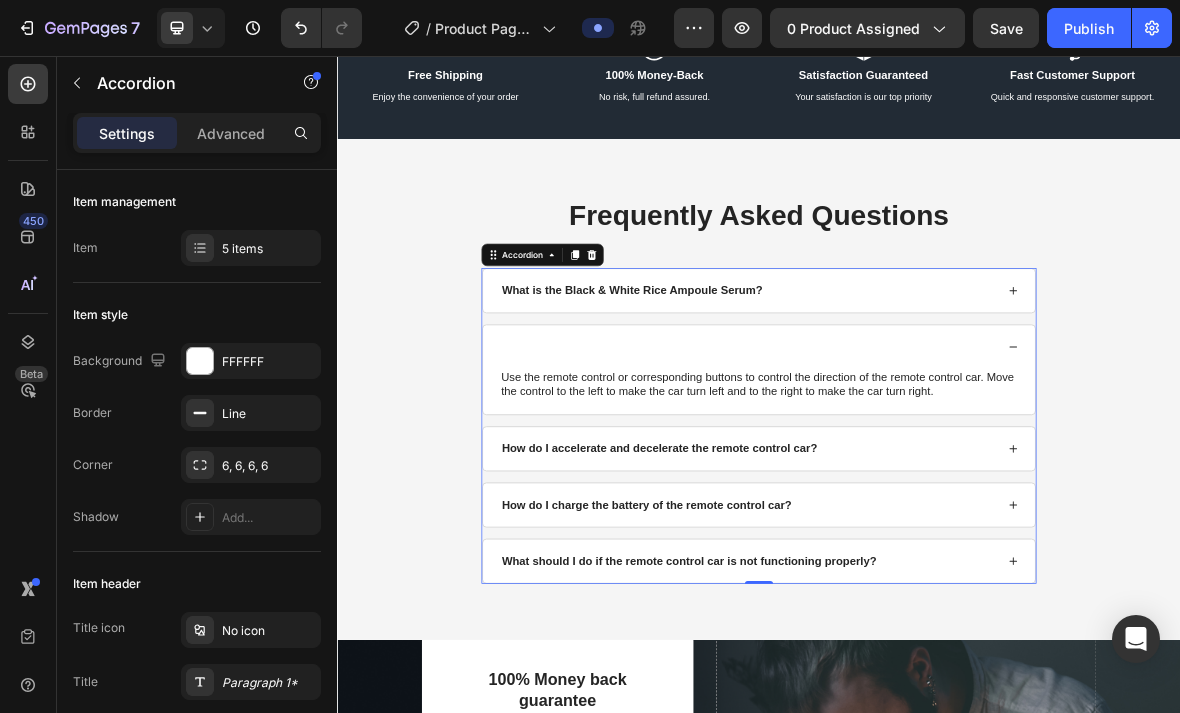 click at bounding box center [922, 470] 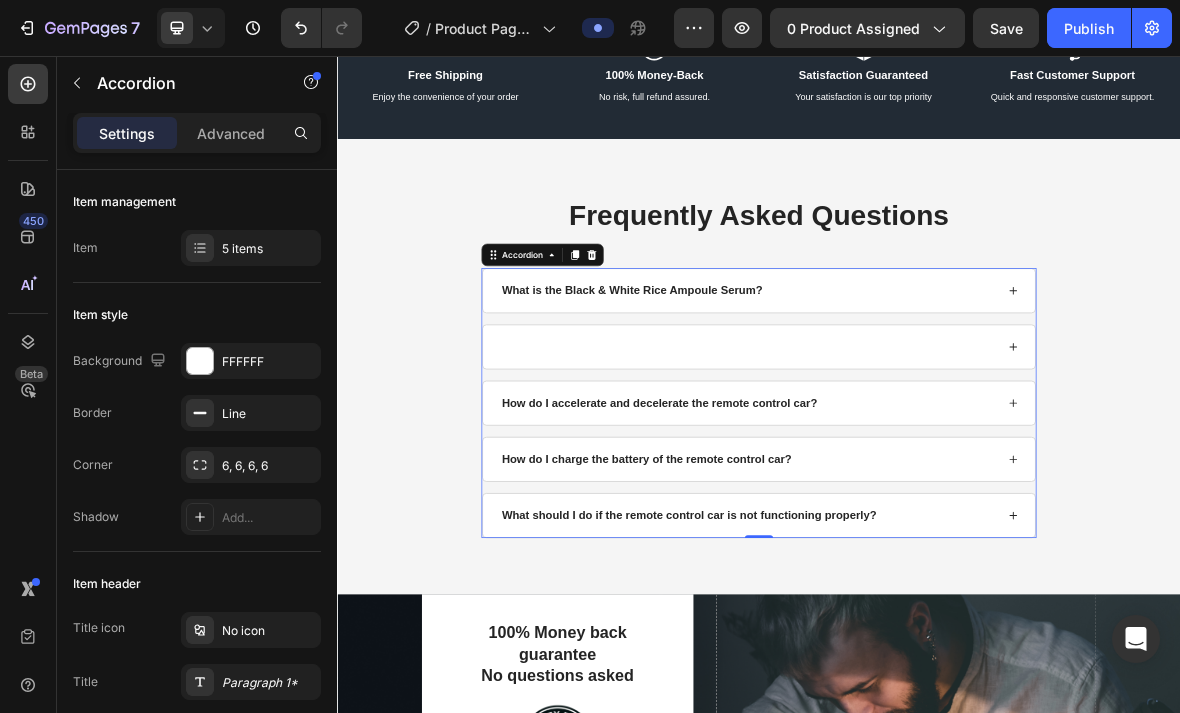 click at bounding box center [922, 470] 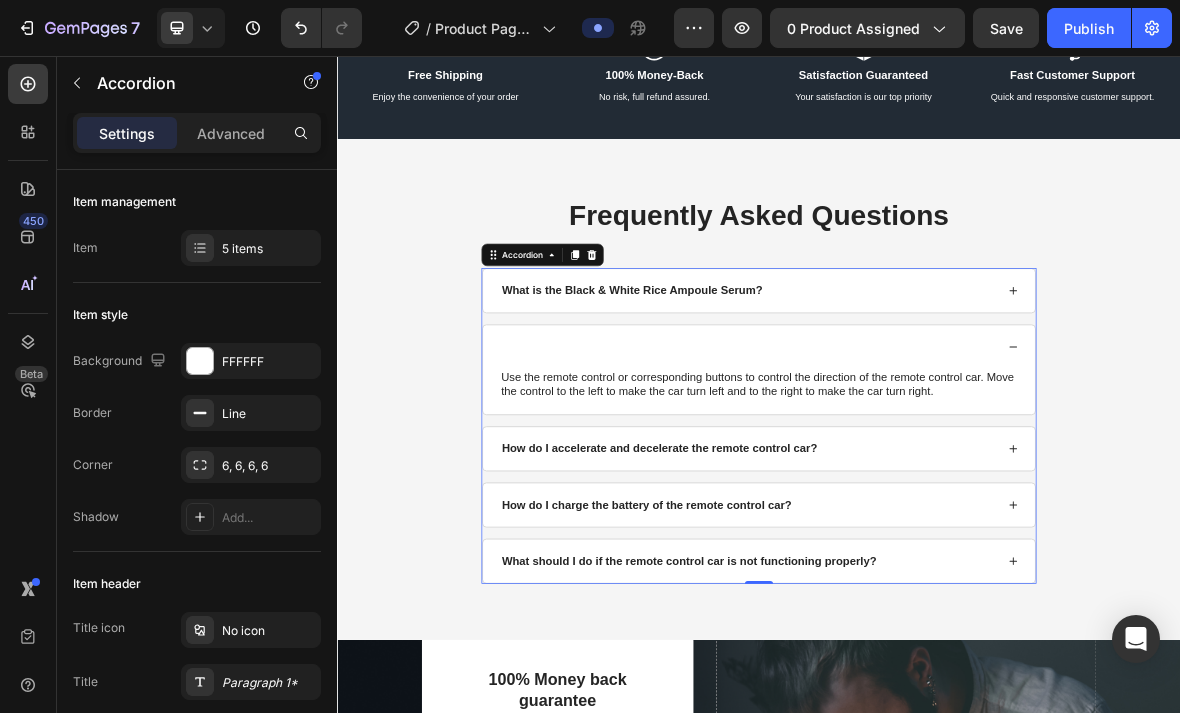 click 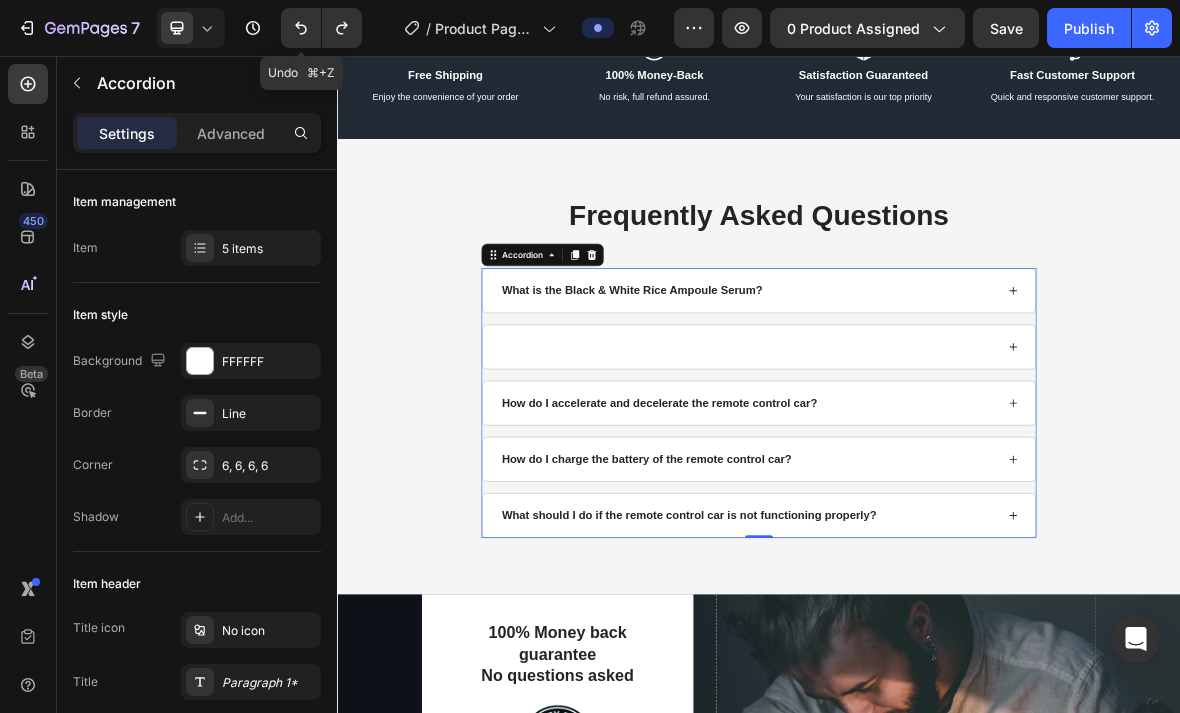 click 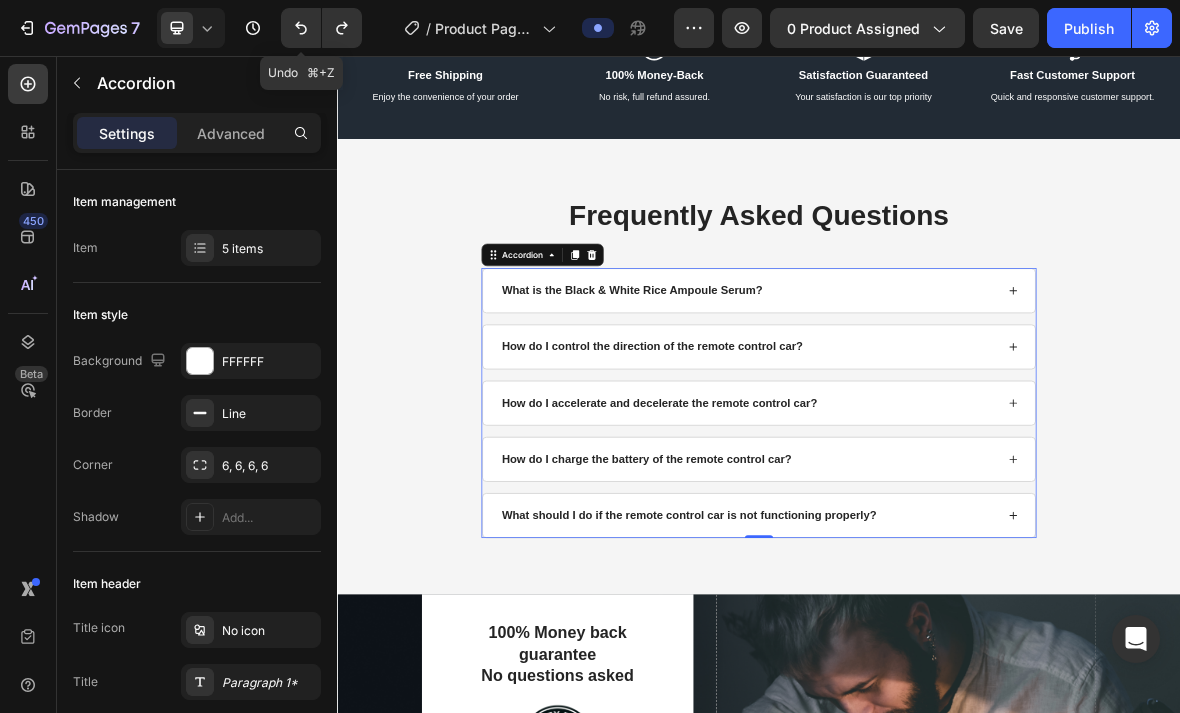 click on "How do I control the direction of the remote control car?" at bounding box center [922, 470] 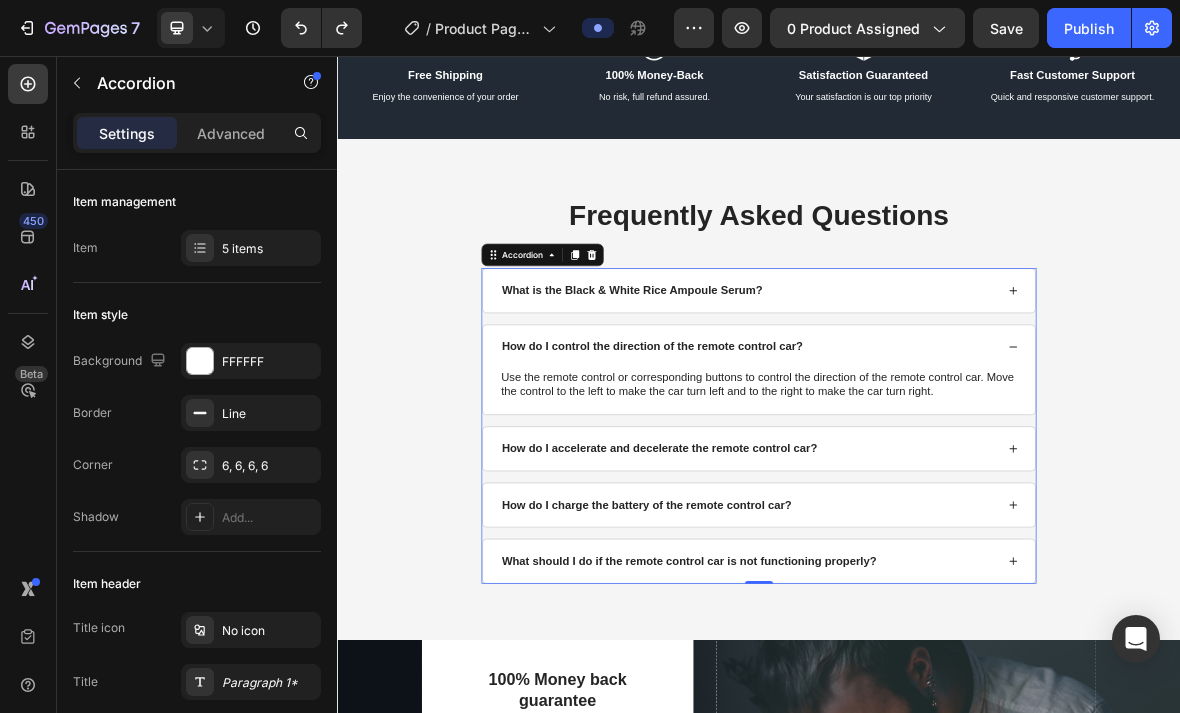 click on "How do I control the direction of the remote control car?" at bounding box center (785, 470) 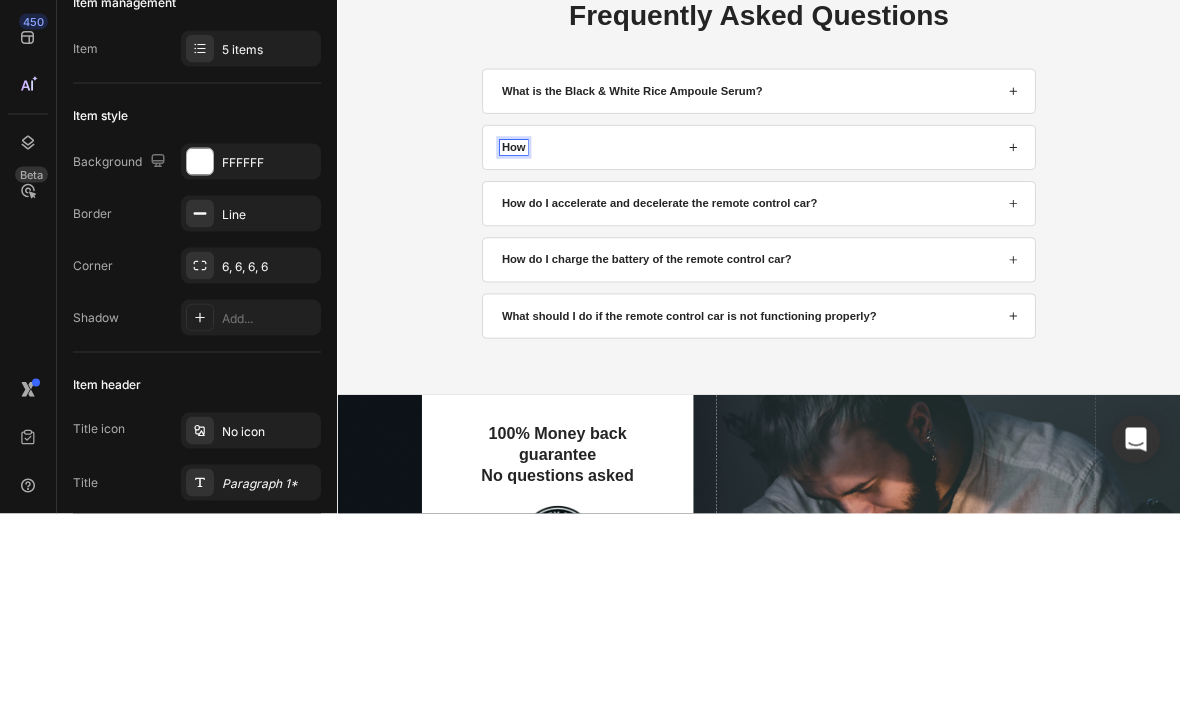 click on "How" at bounding box center [588, 271] 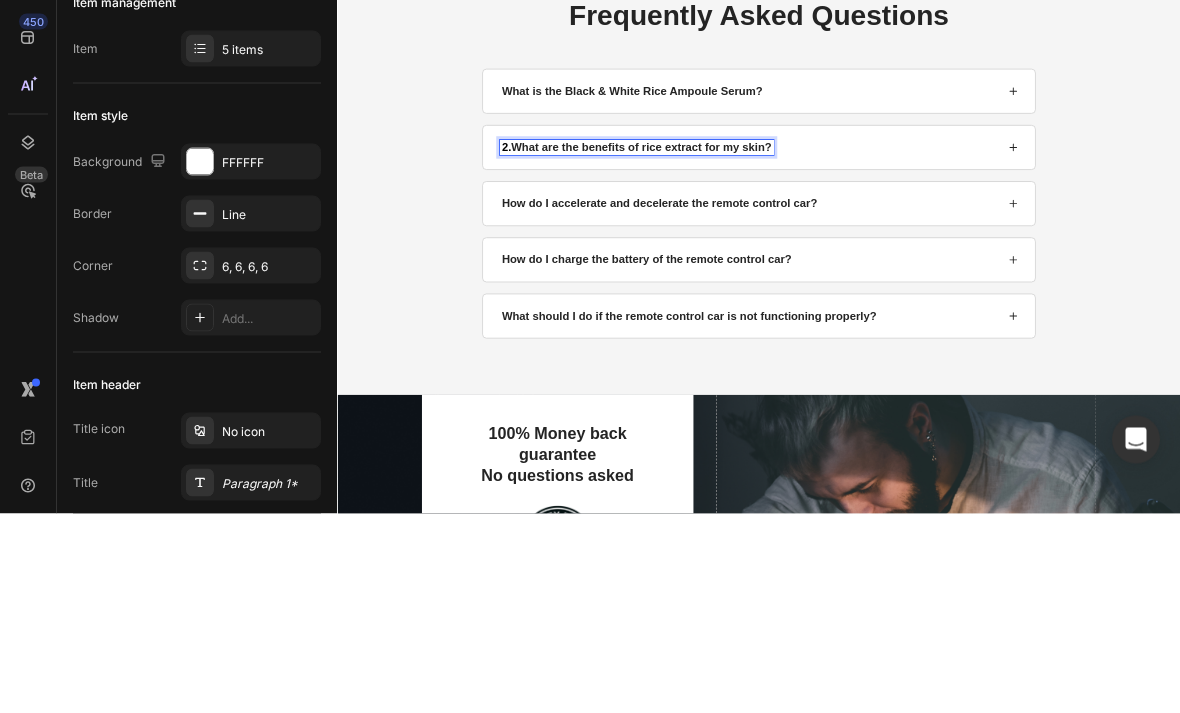 click on "What is the Black & White Rice Ampoule Serum?" at bounding box center [756, 190] 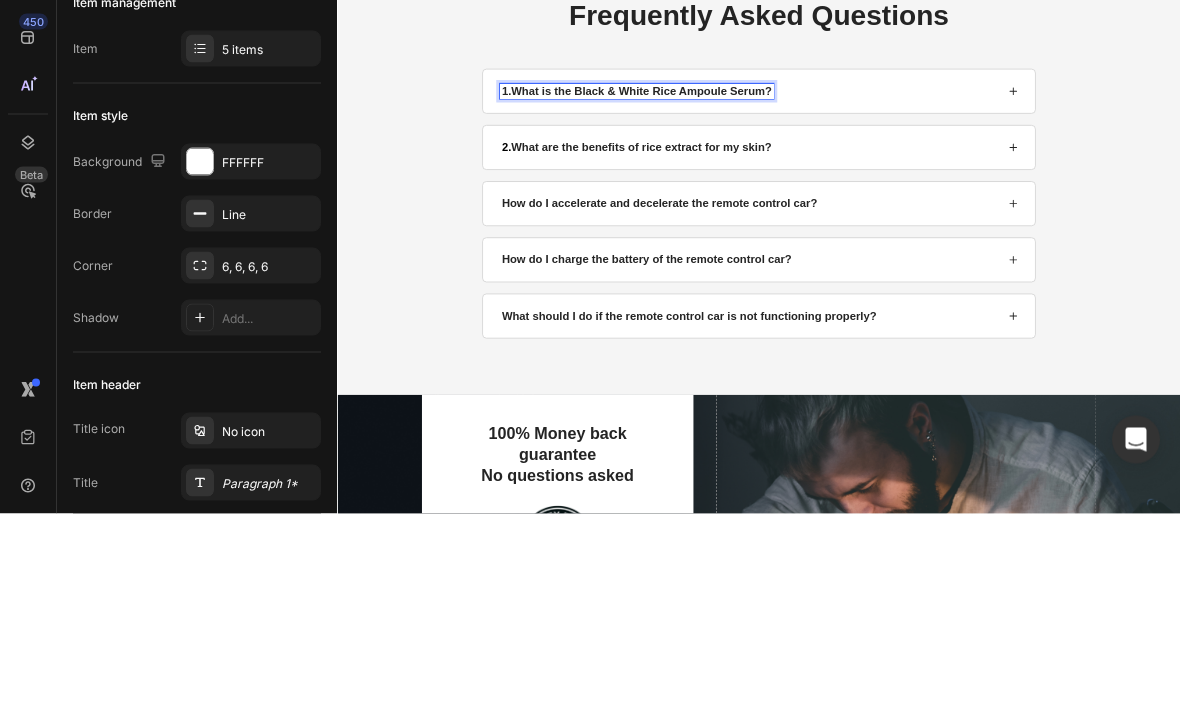 click on "2.  What are the benefits of rice extract for my skin?" at bounding box center (922, 271) 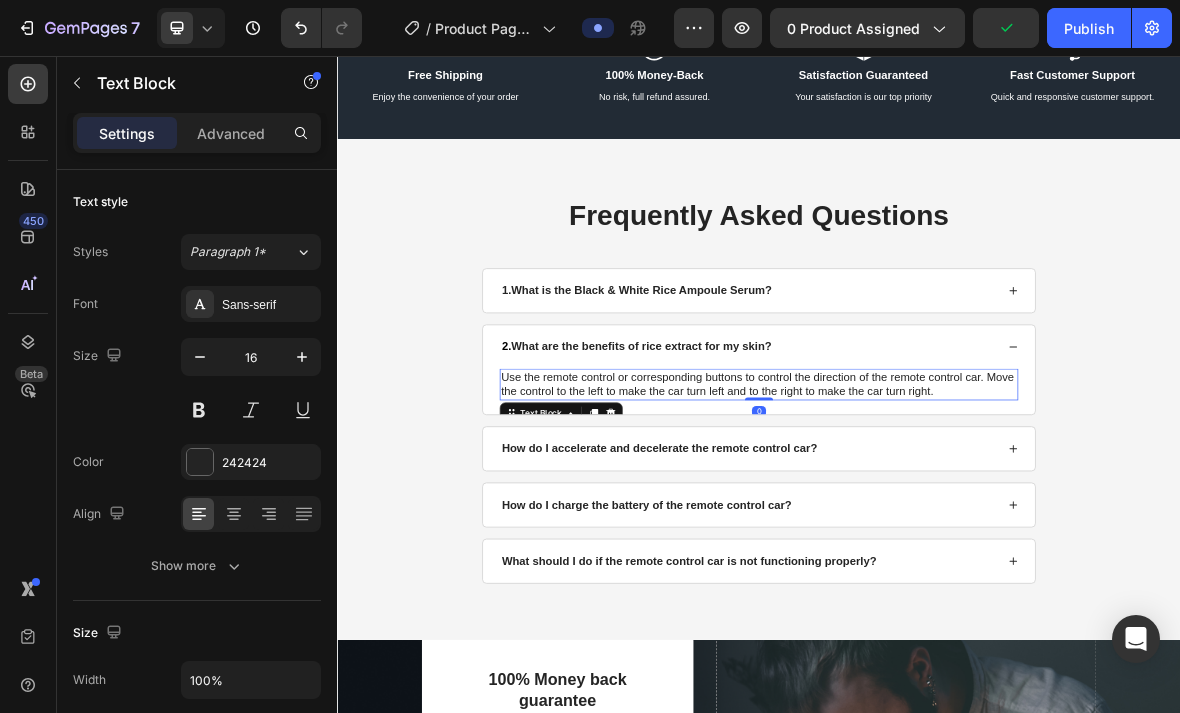 click on "Use the remote control or corresponding buttons to control the direction of the remote control car. Move the control to the left to make the car turn left and to the right to make the car turn right." at bounding box center [937, 524] 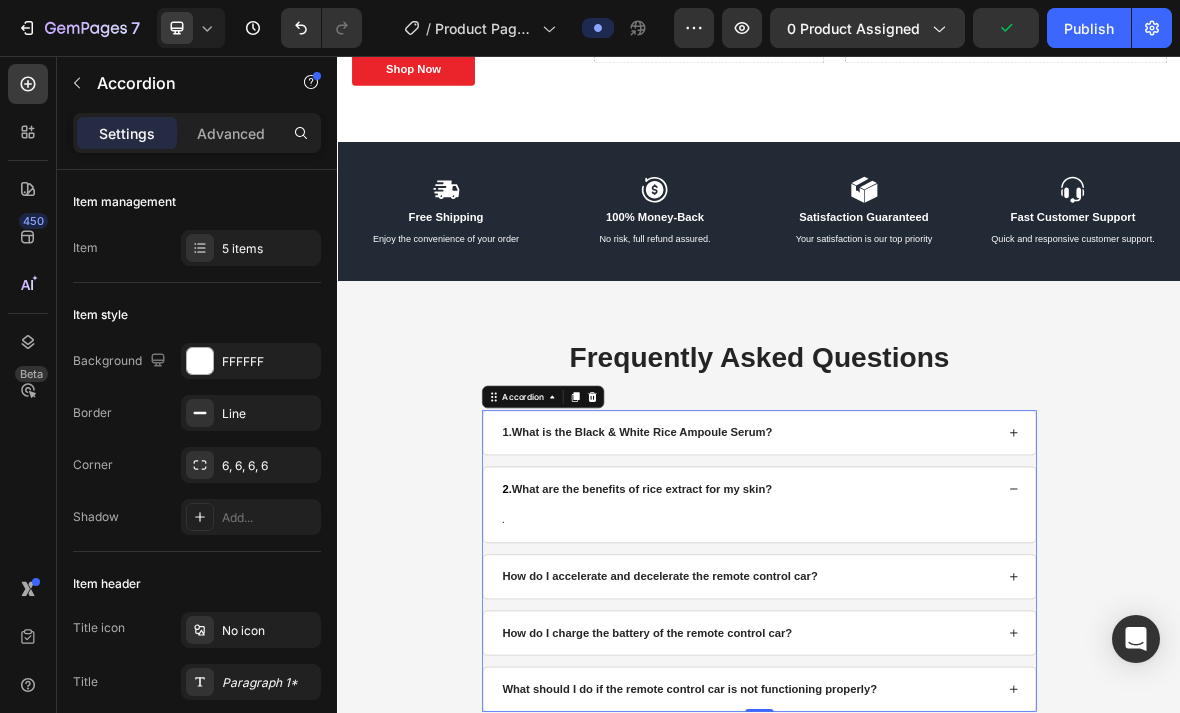 scroll, scrollTop: 2146, scrollLeft: 0, axis: vertical 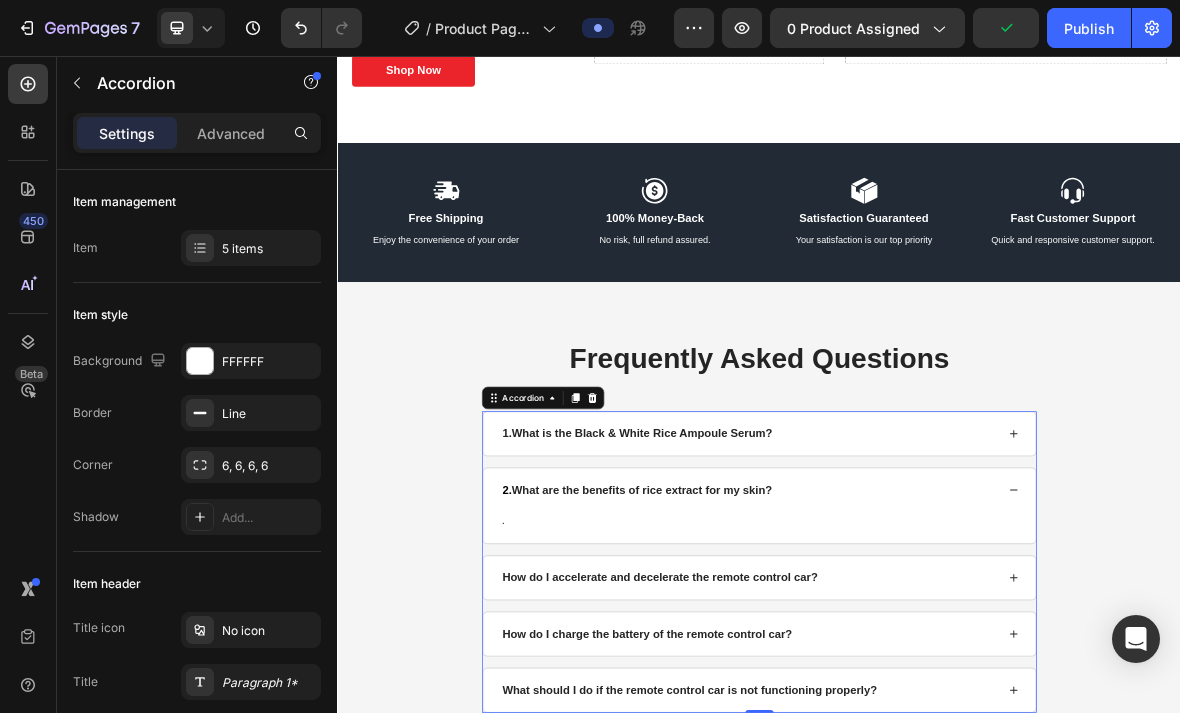 click 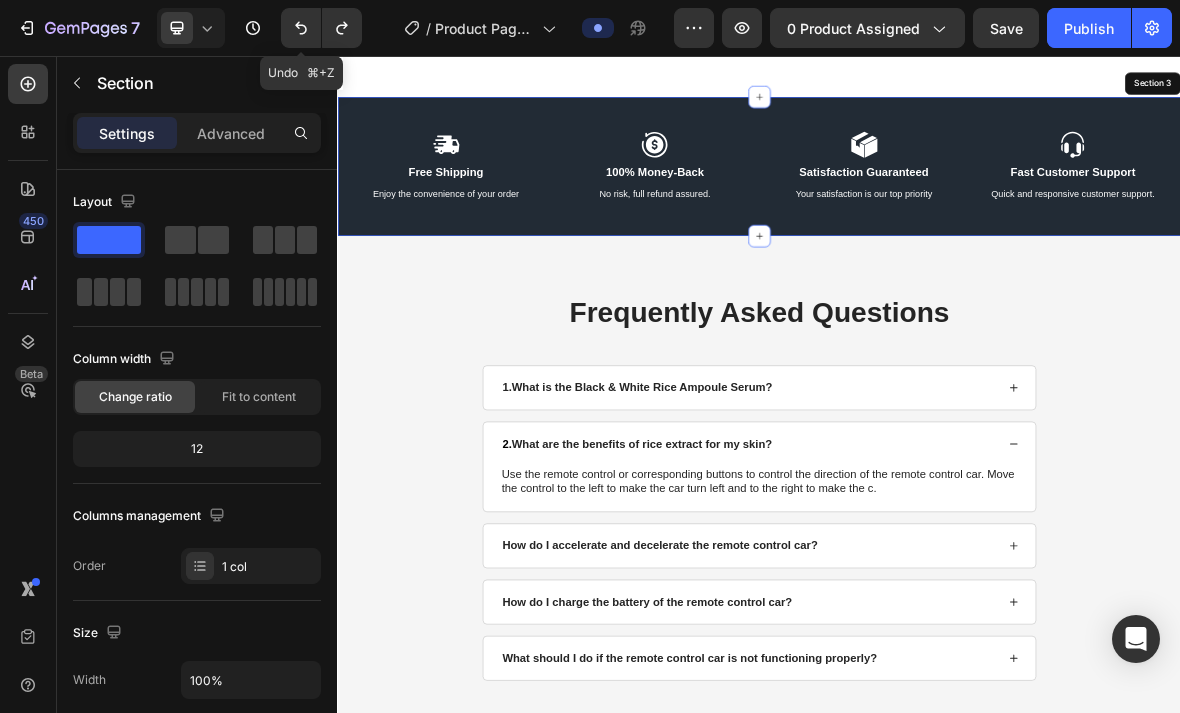 scroll, scrollTop: 2251, scrollLeft: 0, axis: vertical 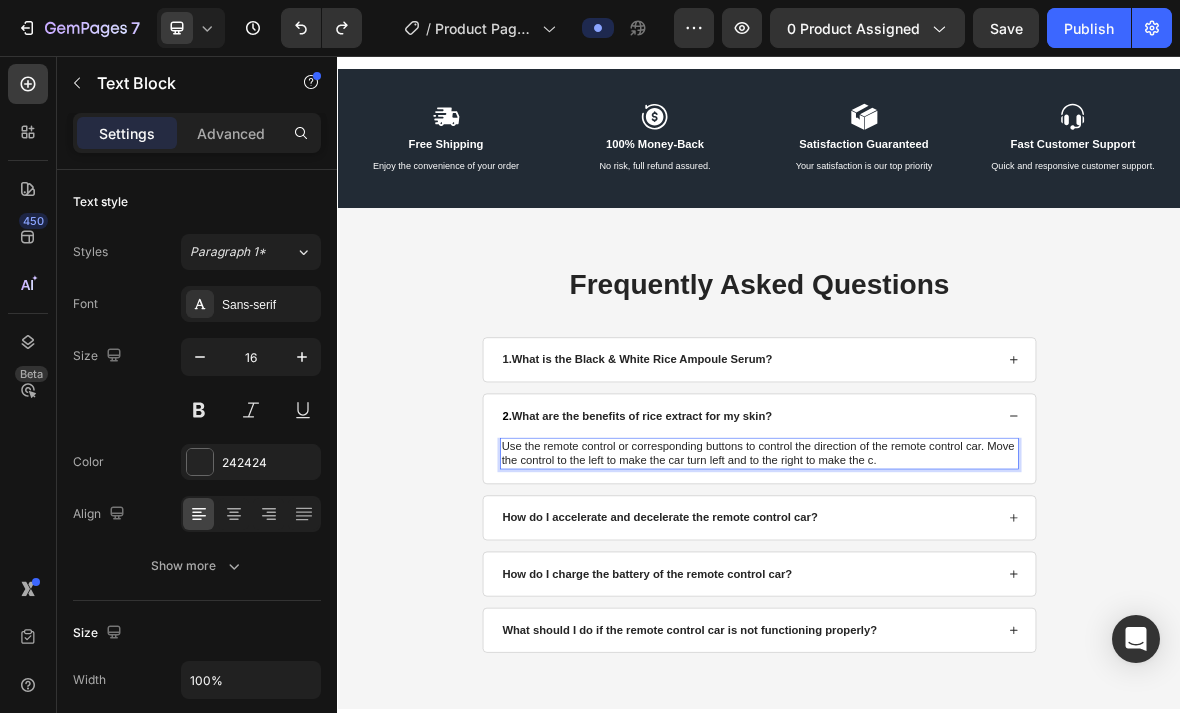 click on "Use the remote control or corresponding buttons to control the direction of the remote control car. Move the control to the left to make the car turn left and to the right to make the c." at bounding box center (937, 622) 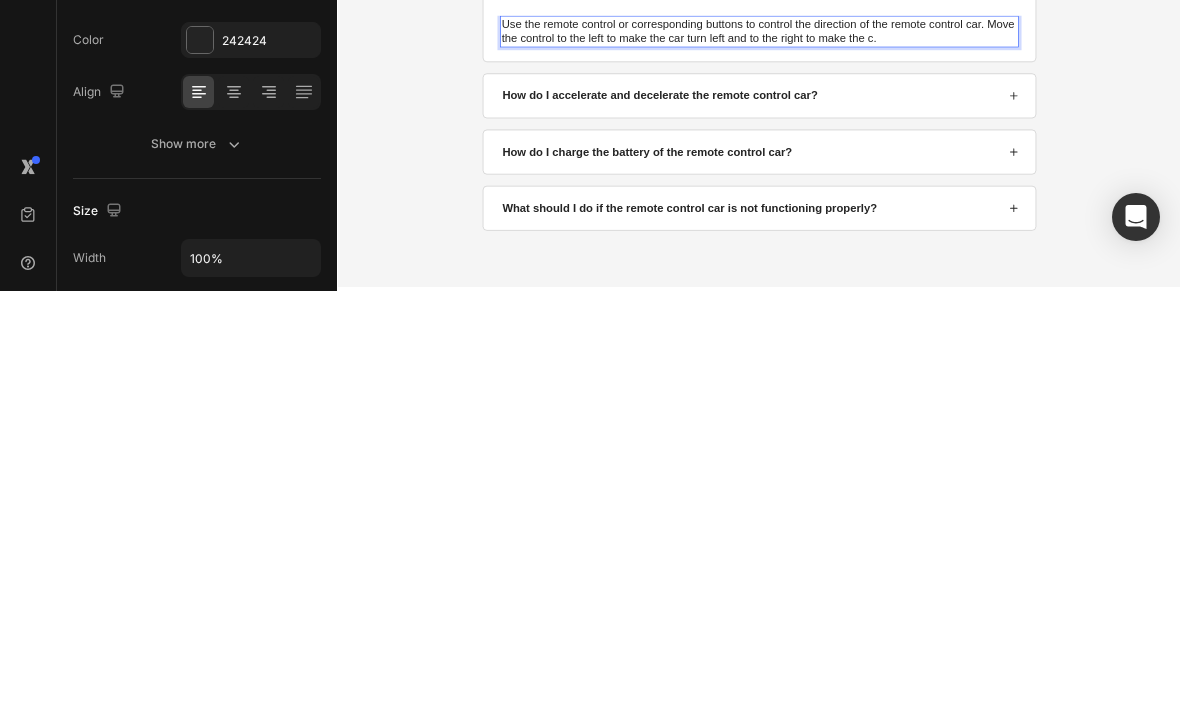click on "Use the remote control or corresponding buttons to control the direction of the remote control car. Move the control to the left to make the car turn left and to the right to make the c." at bounding box center [937, 200] 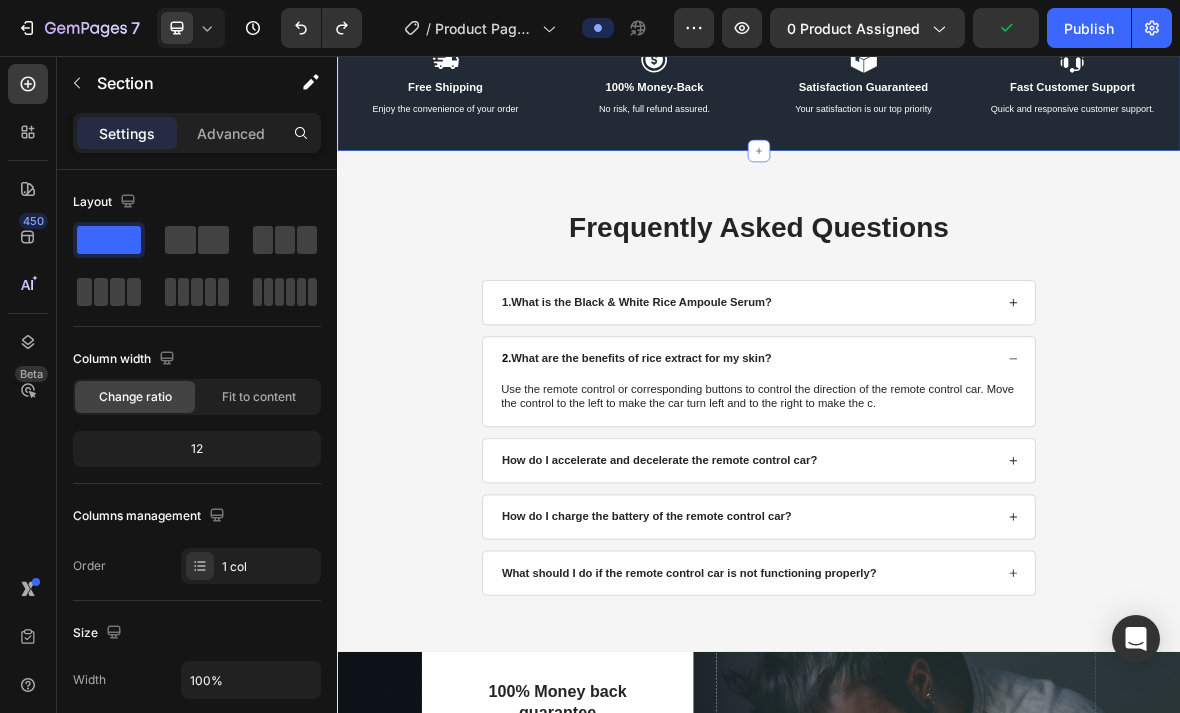 scroll, scrollTop: 2557, scrollLeft: 0, axis: vertical 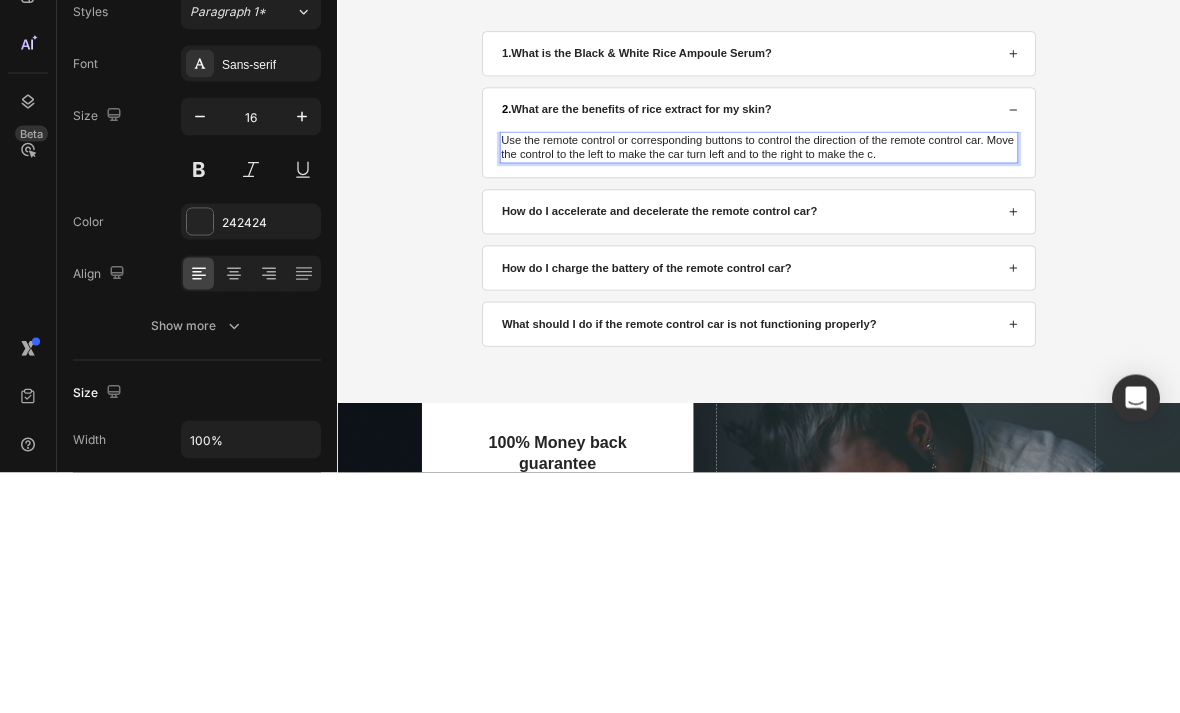 click on "Use the remote control or corresponding buttons to control the direction of the remote control car. Move the control to the left to make the car turn left and to the right to make the c." at bounding box center [937, 289] 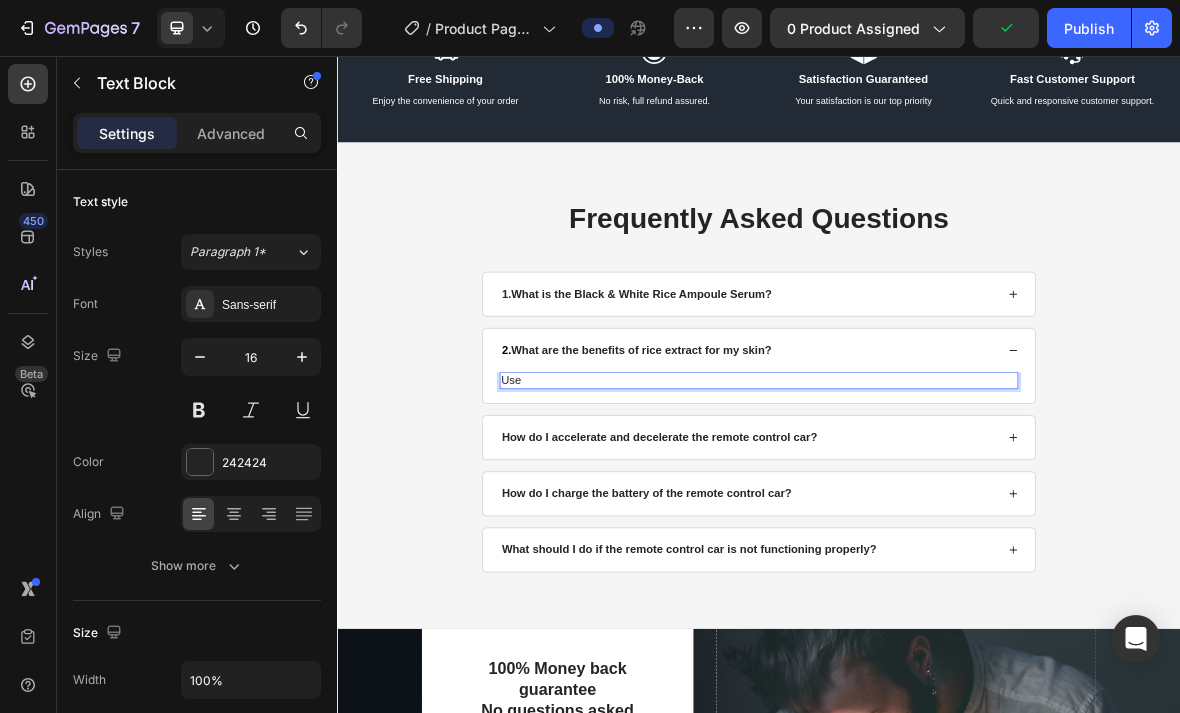 click on "Use" at bounding box center [937, 518] 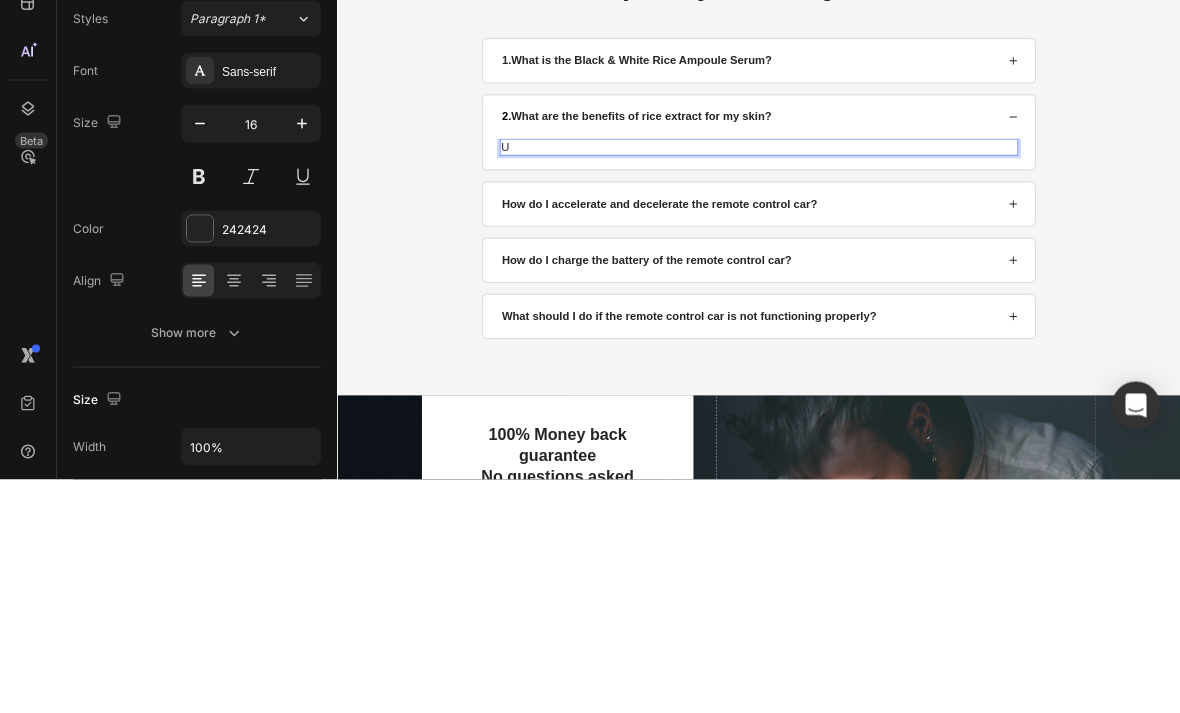 click on "U" at bounding box center [937, 285] 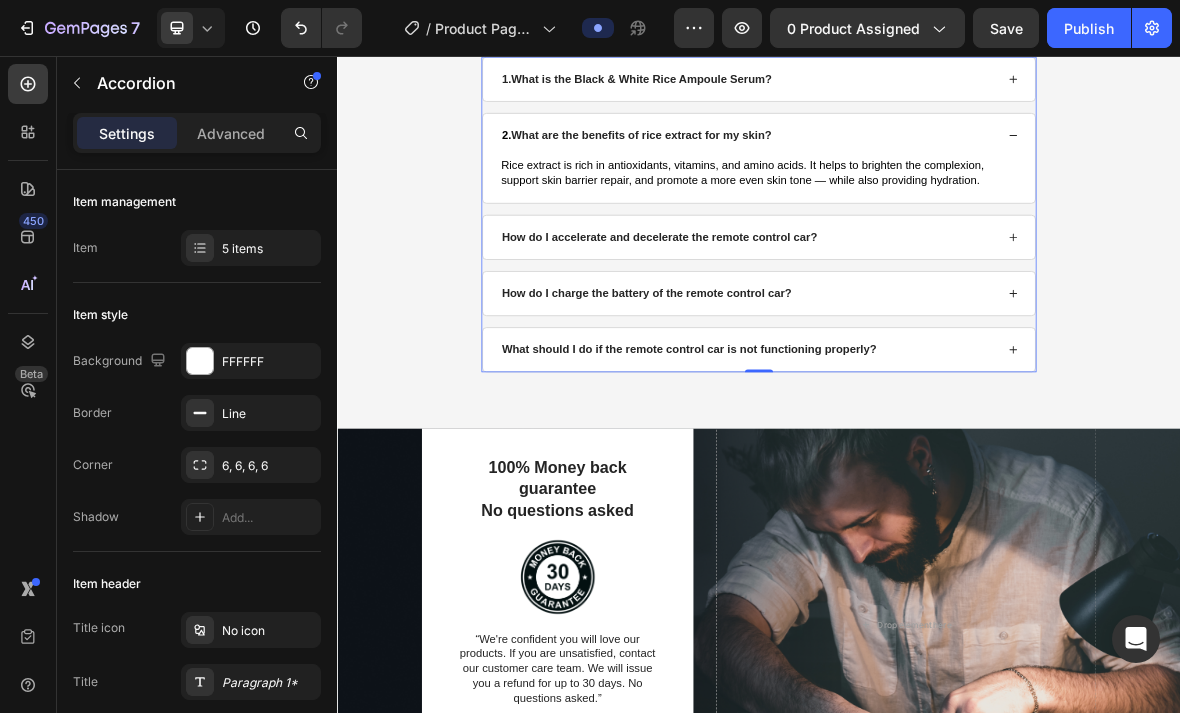 scroll, scrollTop: 2858, scrollLeft: 0, axis: vertical 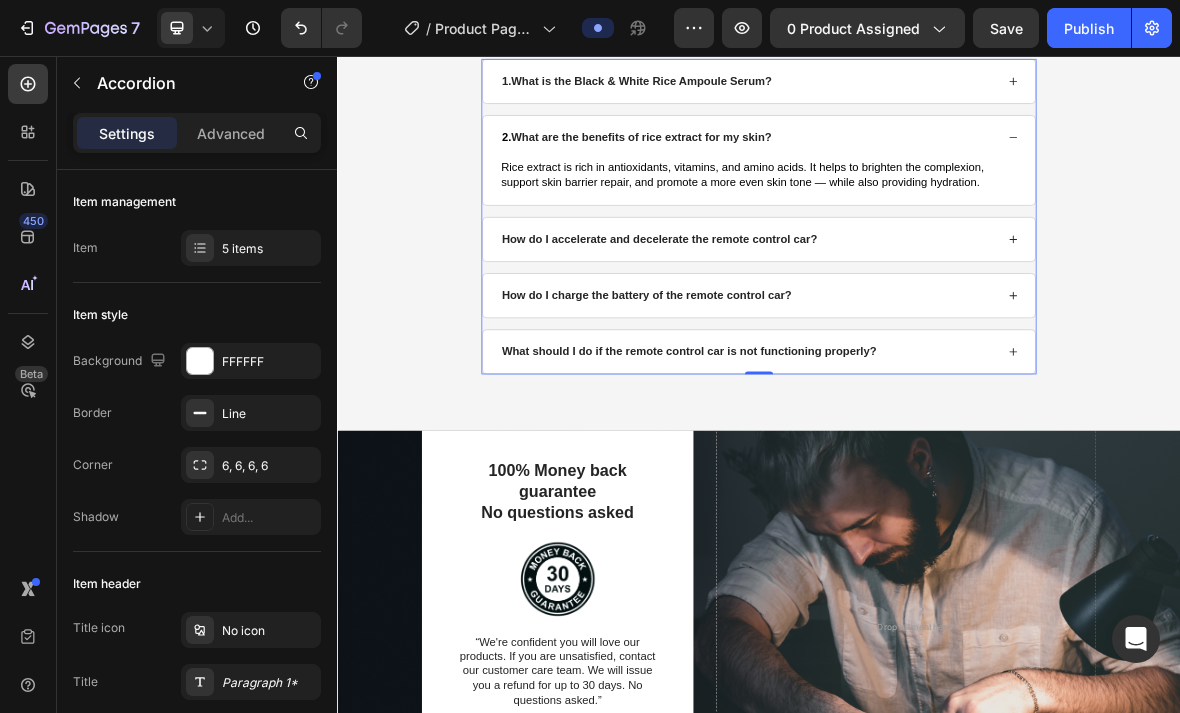 click on "How do I accelerate and decelerate the remote control car?" at bounding box center (922, 317) 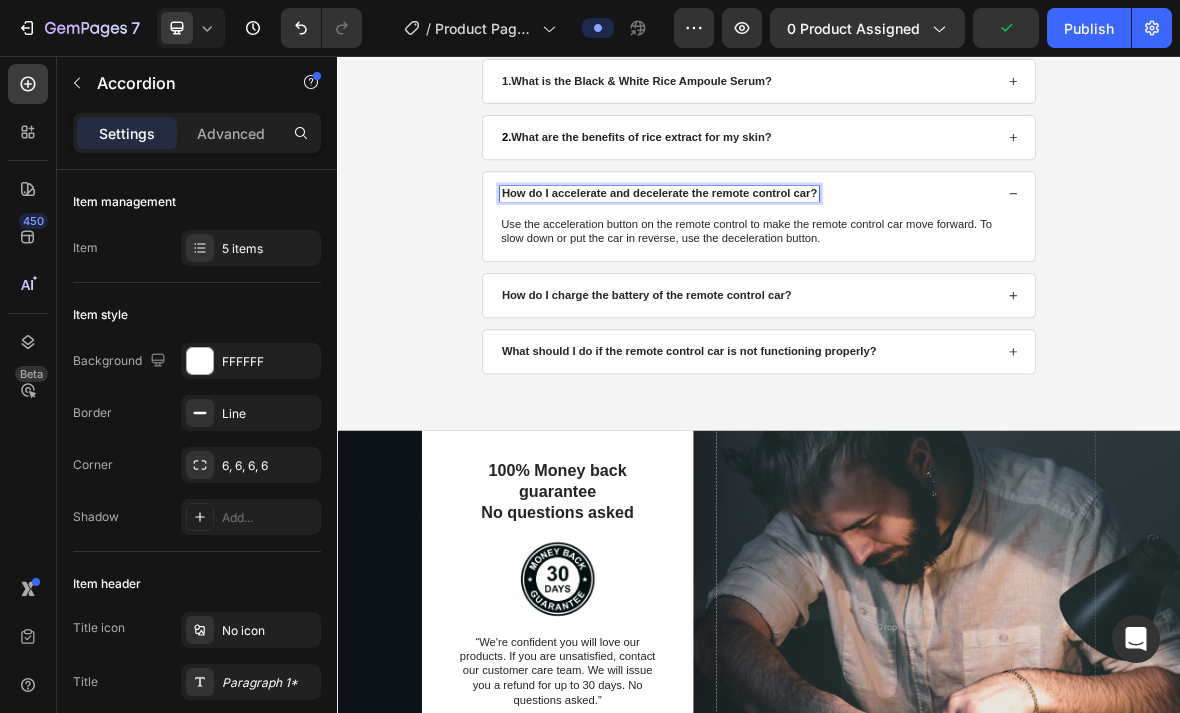 click on "How do I accelerate and decelerate the remote control car?" at bounding box center (795, 252) 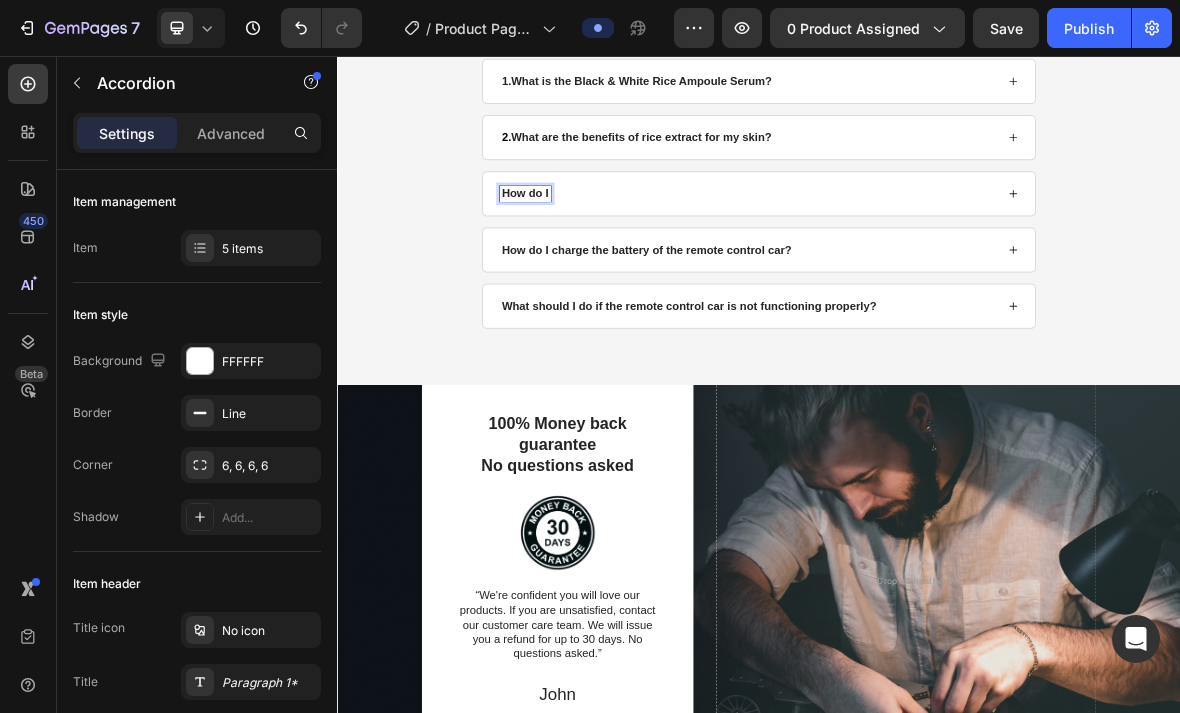 click on "How do I" at bounding box center (604, 252) 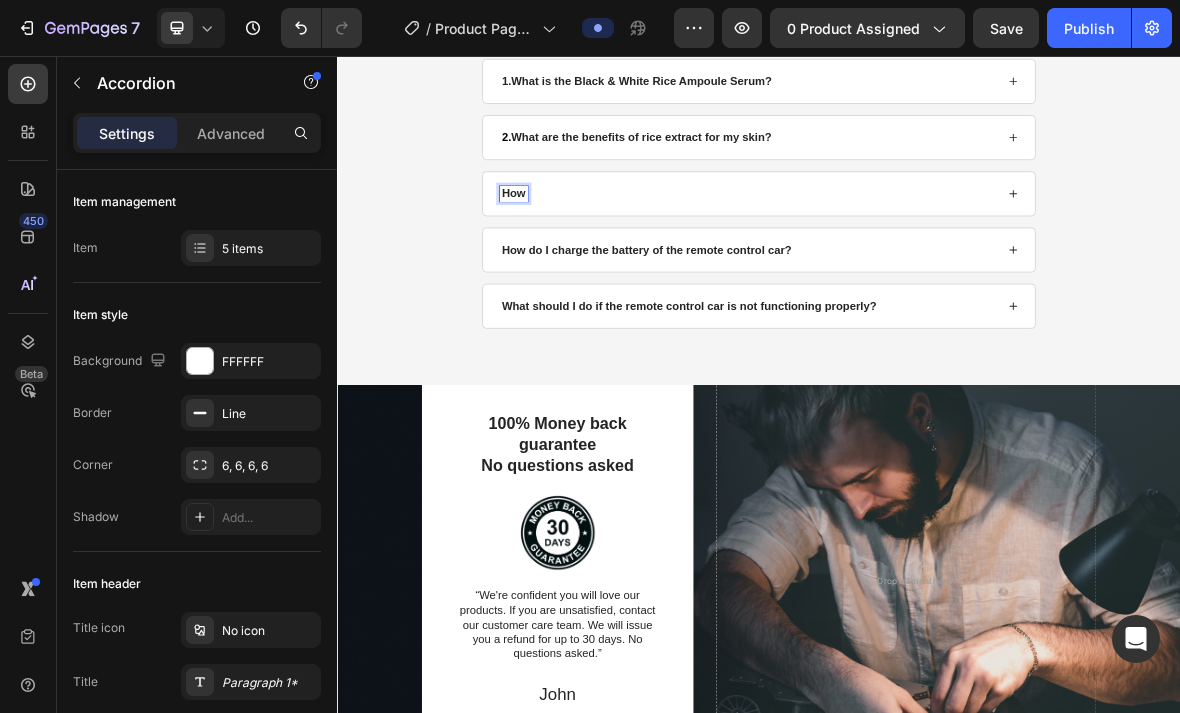 click on "How" at bounding box center [922, 252] 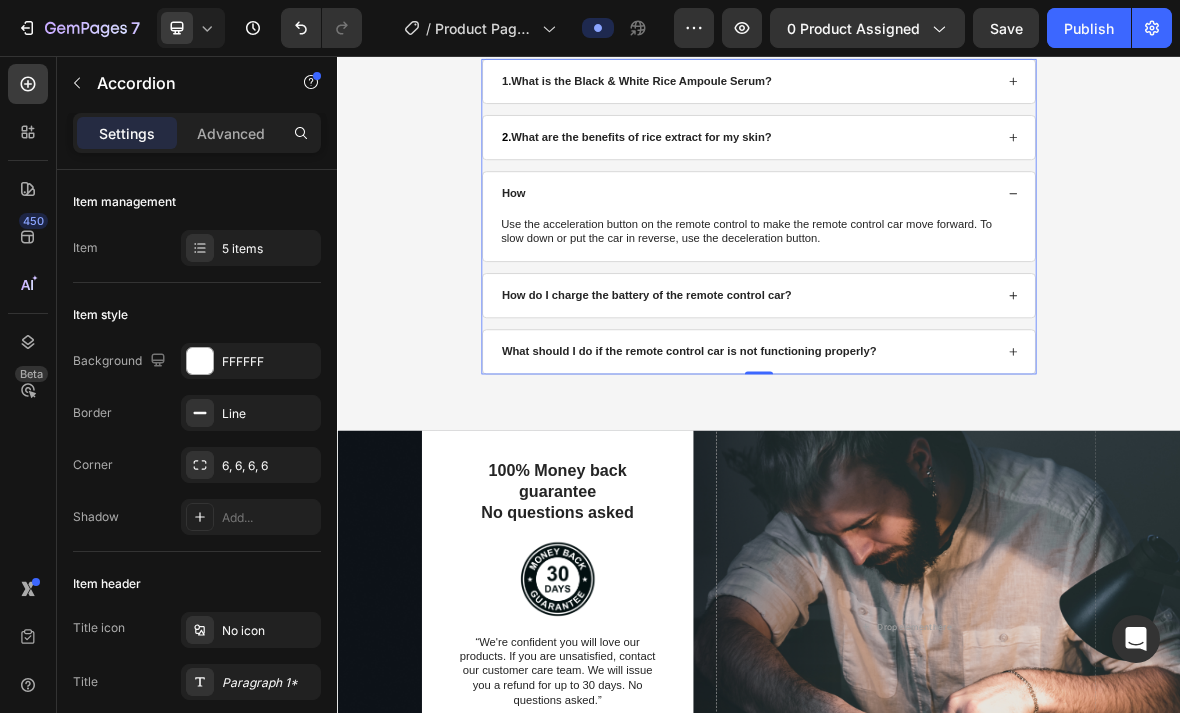 click on "How" at bounding box center (588, 252) 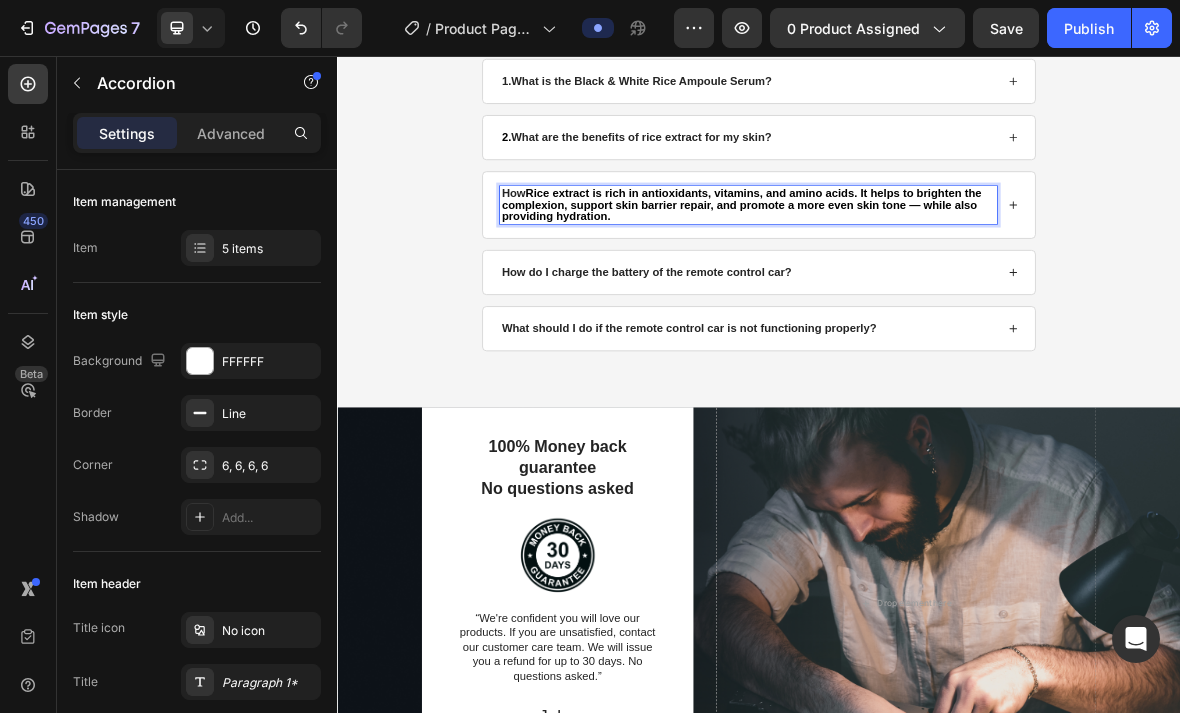 click on "2.  What are the benefits of rice extract for my skin?" at bounding box center [922, 172] 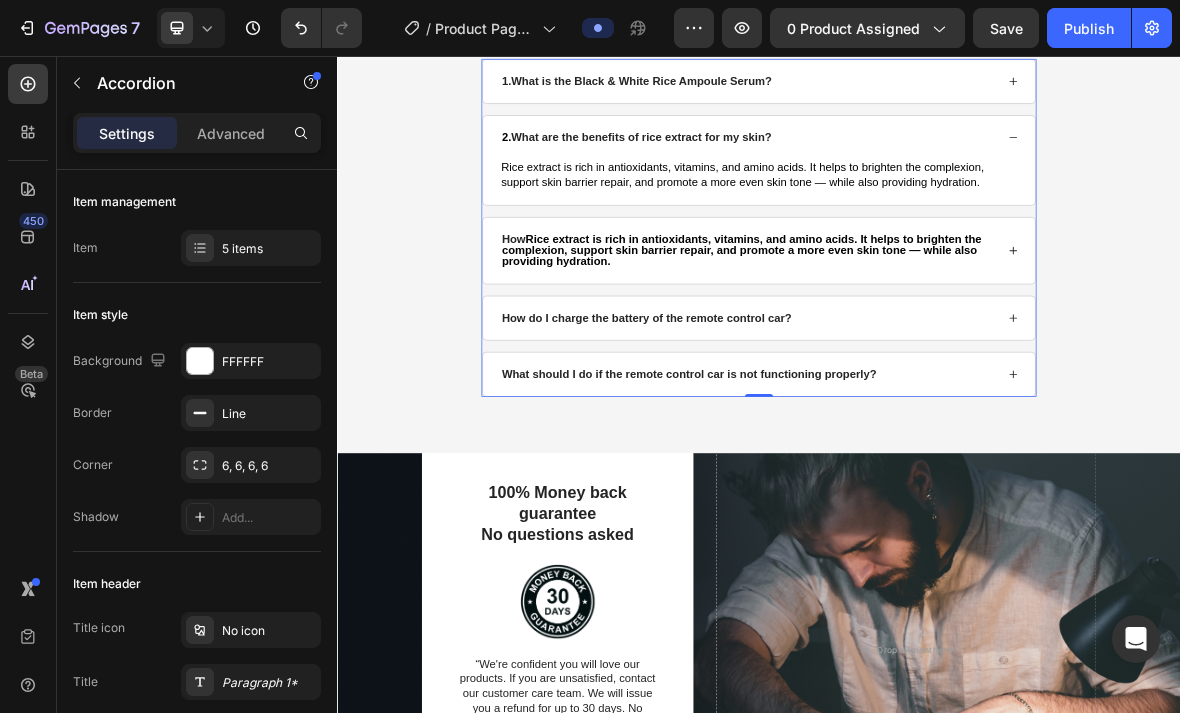 click on "How  Rice extract is rich in antioxidants, vitamins, and amino acids. It helps to brighten the complexion, support skin barrier repair, and promote a more even skin tone — while also providing hydration." at bounding box center [922, 333] 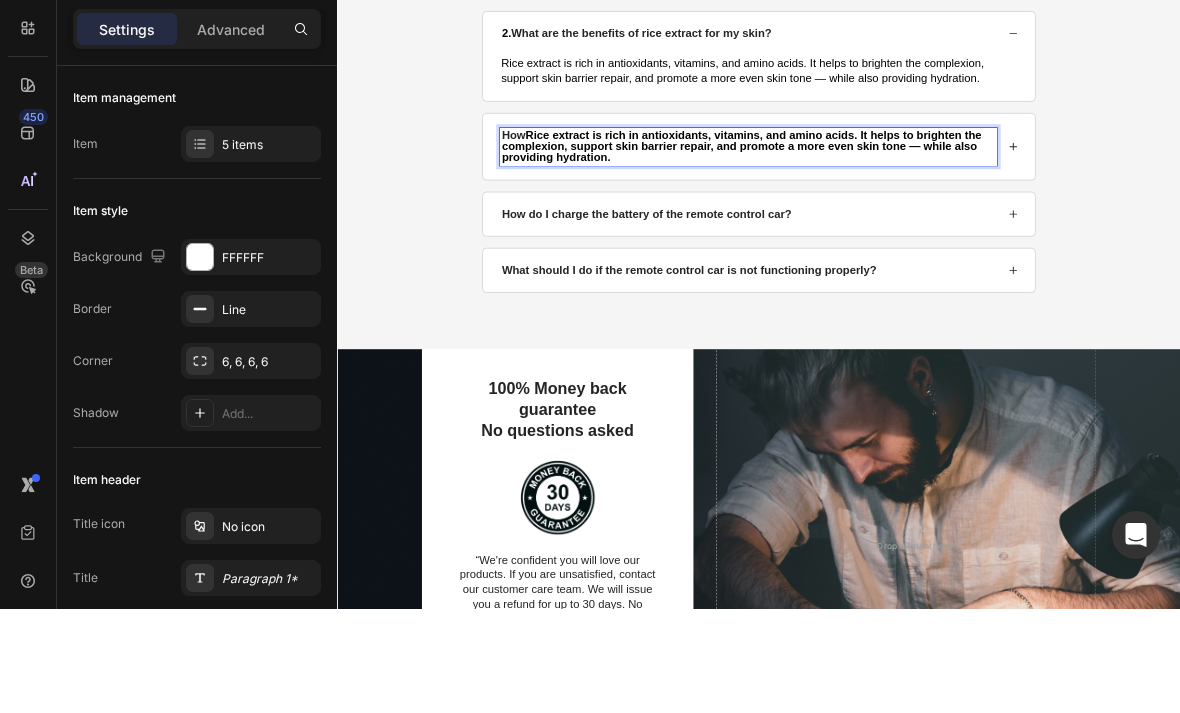click on "How  Rice extract is rich in antioxidants, vitamins, and amino acids. It helps to brighten the complexion, support skin barrier repair, and promote a more even skin tone — while also providing hydration." at bounding box center [922, 229] 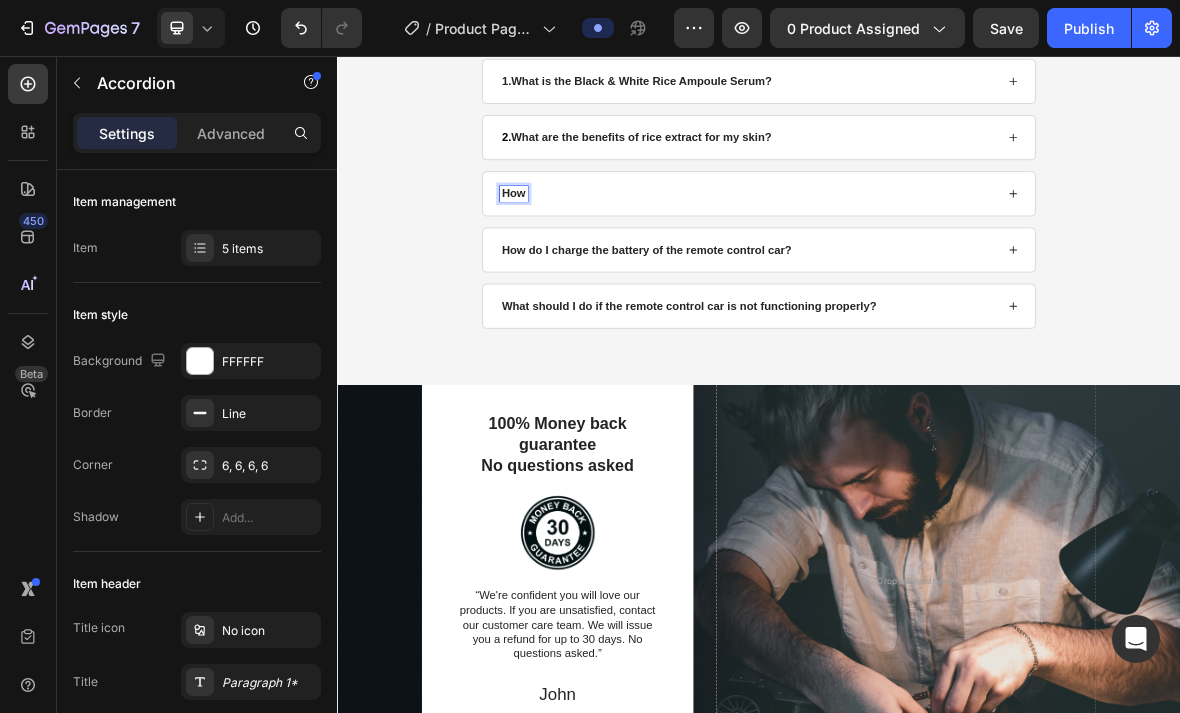 click on "How" at bounding box center [588, 252] 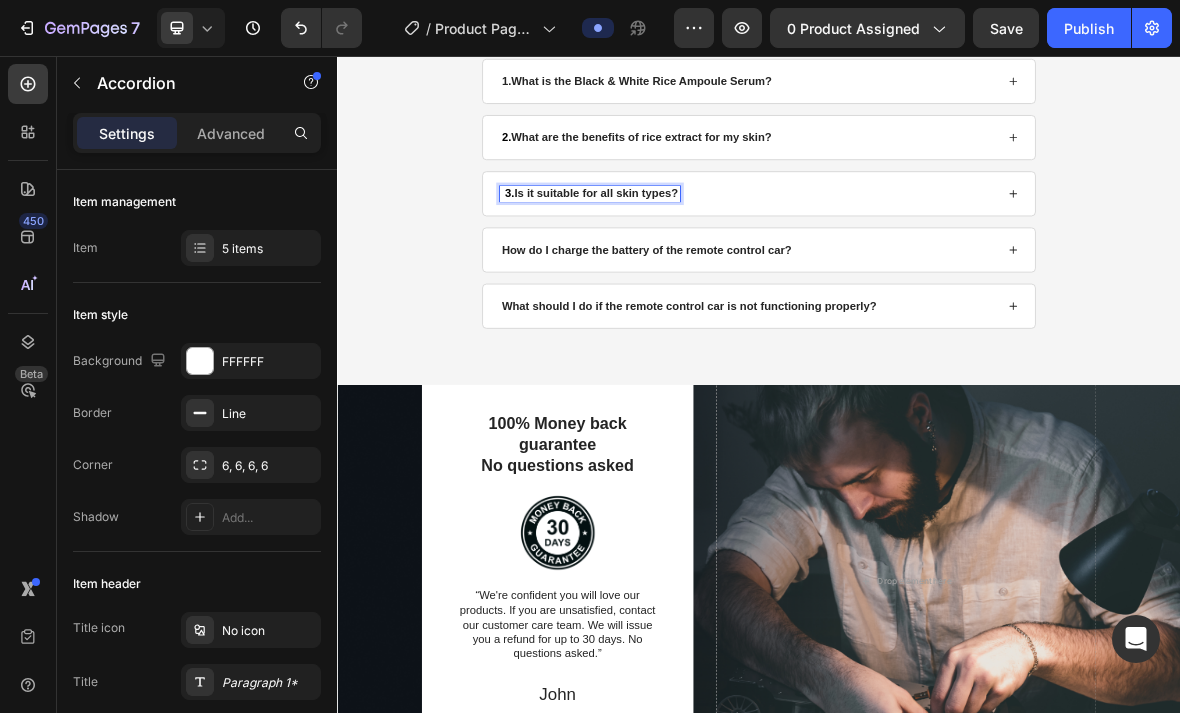 click on "3.  Is it suitable for all skin types?" at bounding box center (937, 252) 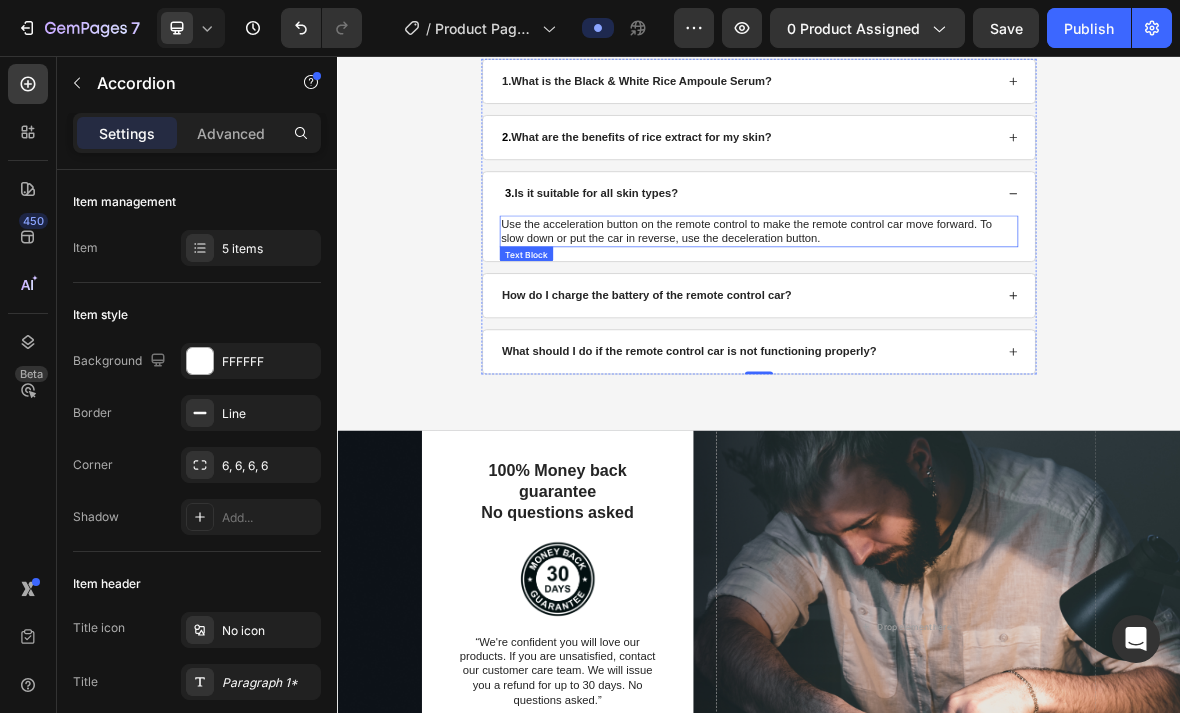 click on "Use the acceleration button on the remote control to make the remote control car move forward. To slow down or put the car in reverse, use the deceleration button. Text Block" at bounding box center (937, 316) 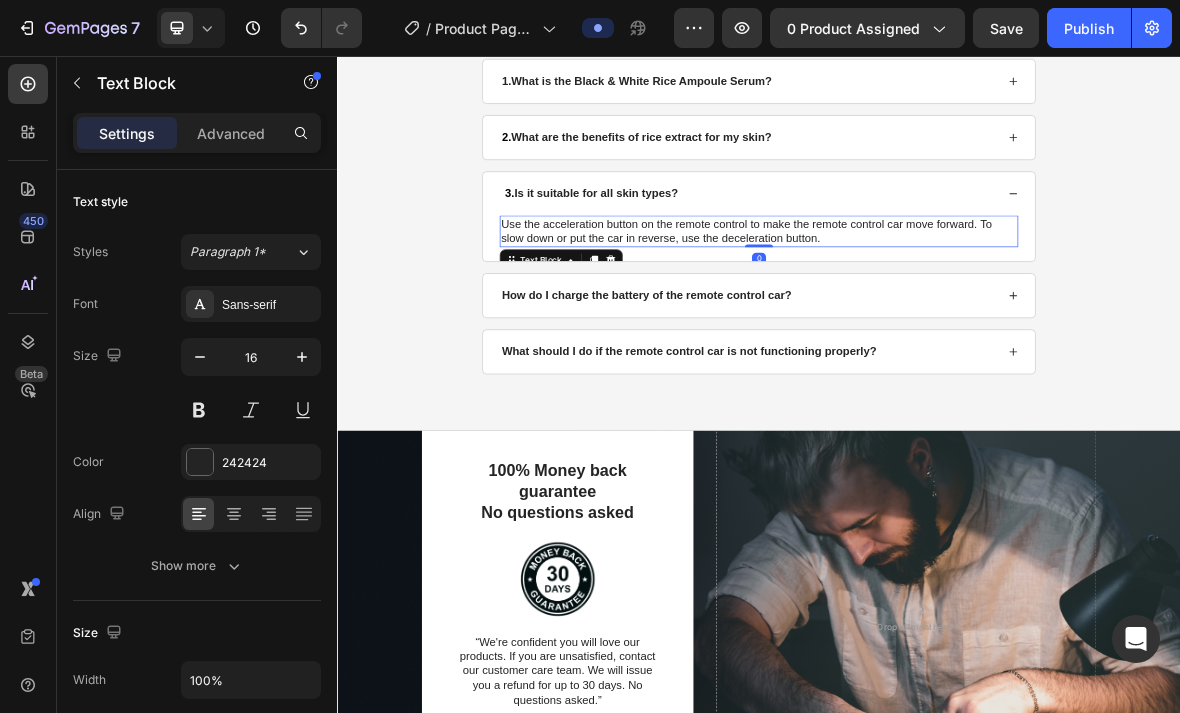 click on "Use the acceleration button on the remote control to make the remote control car move forward. To slow down or put the car in reverse, use the deceleration button." at bounding box center (937, 306) 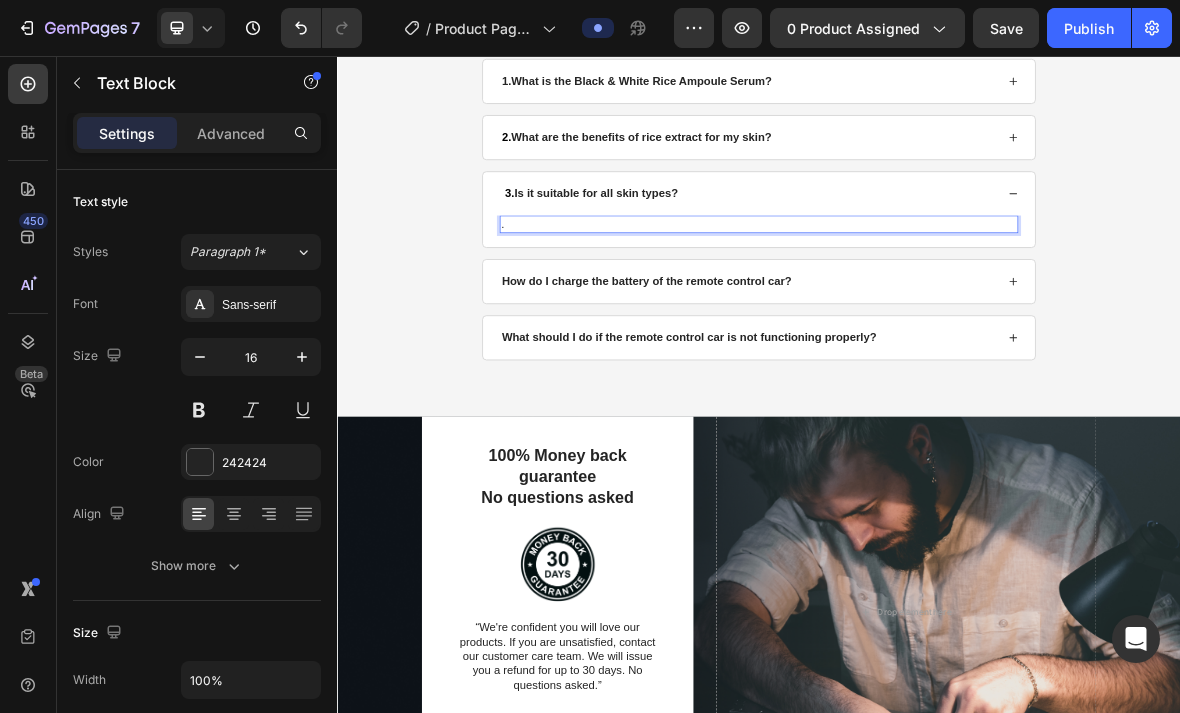 click on "." at bounding box center (937, 295) 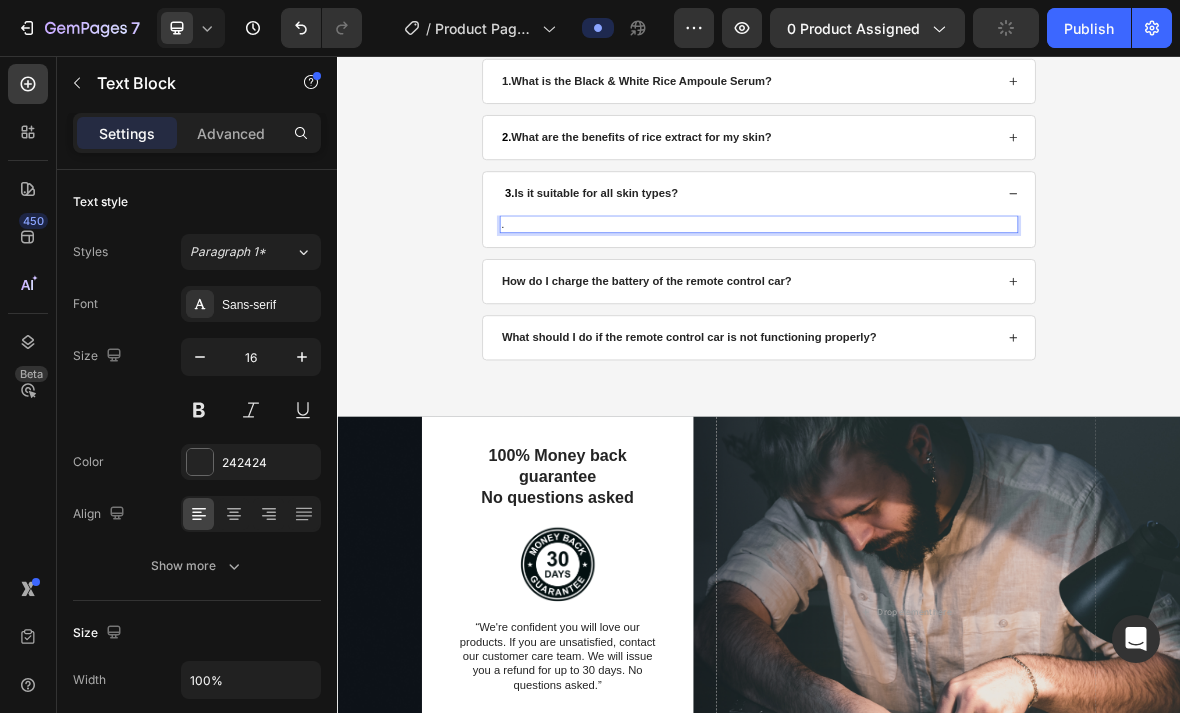 click on "." at bounding box center (937, 295) 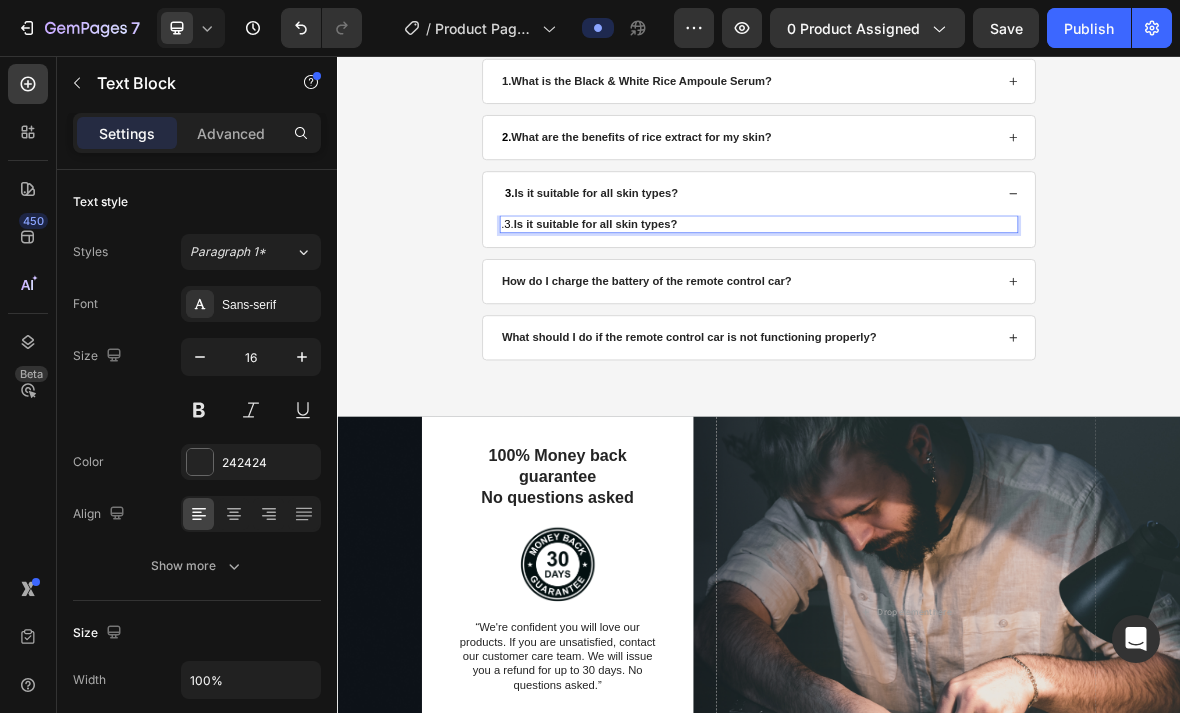 click on ". 3.  Is it suitable for all skin types?" at bounding box center (937, 295) 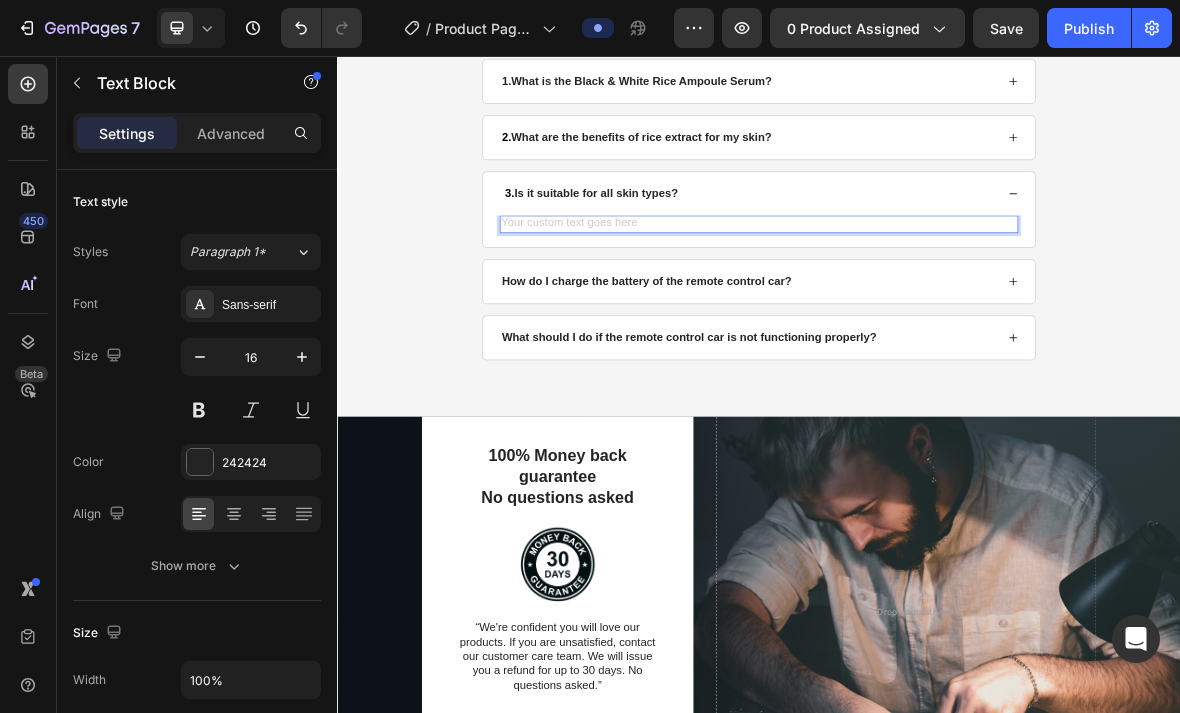 click at bounding box center (937, 295) 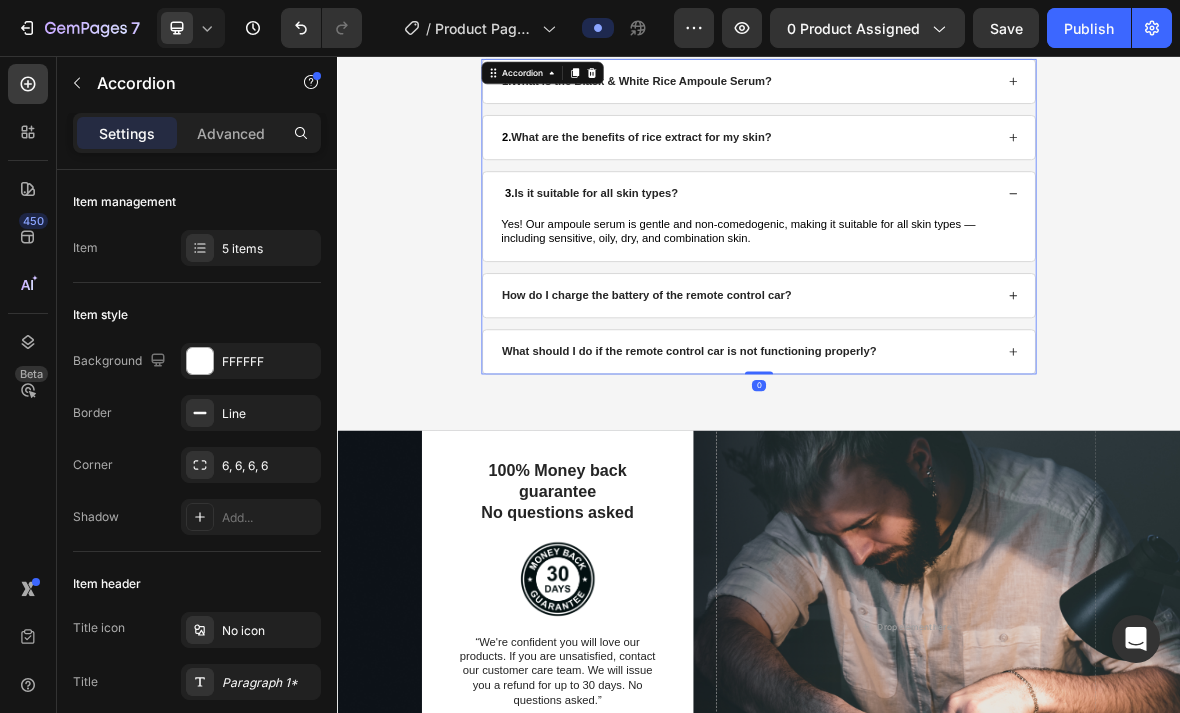 click 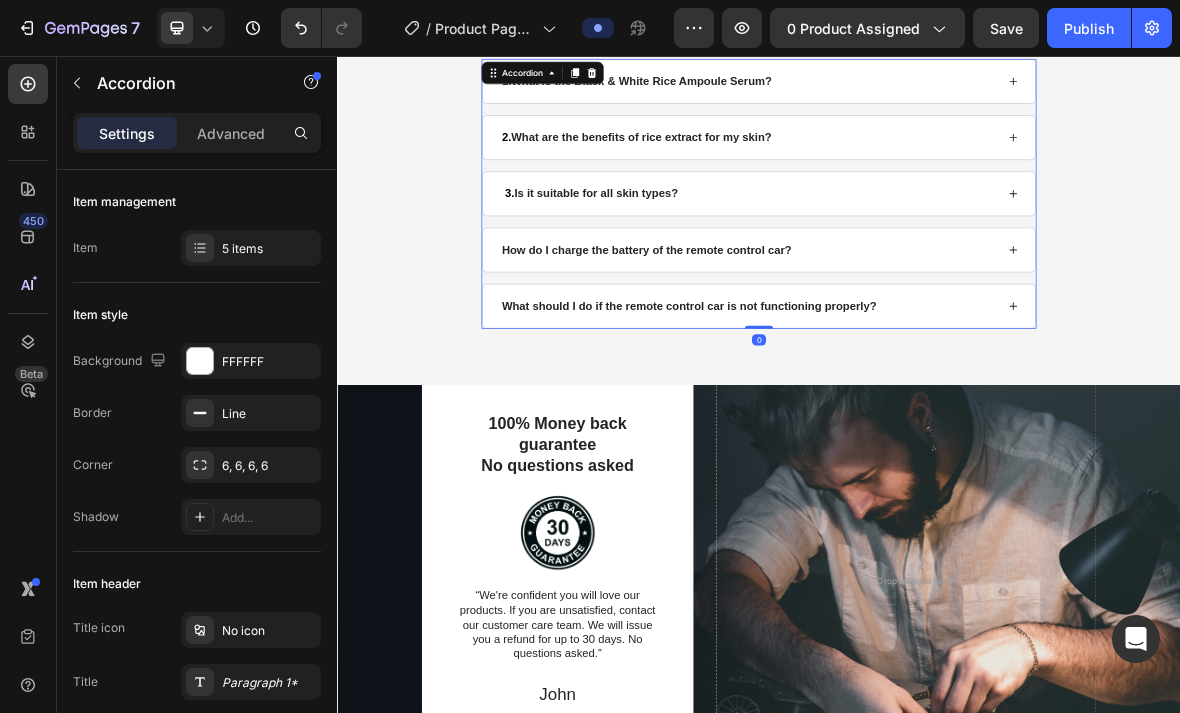 click on "How do I charge the battery of the remote control car?" at bounding box center (922, 332) 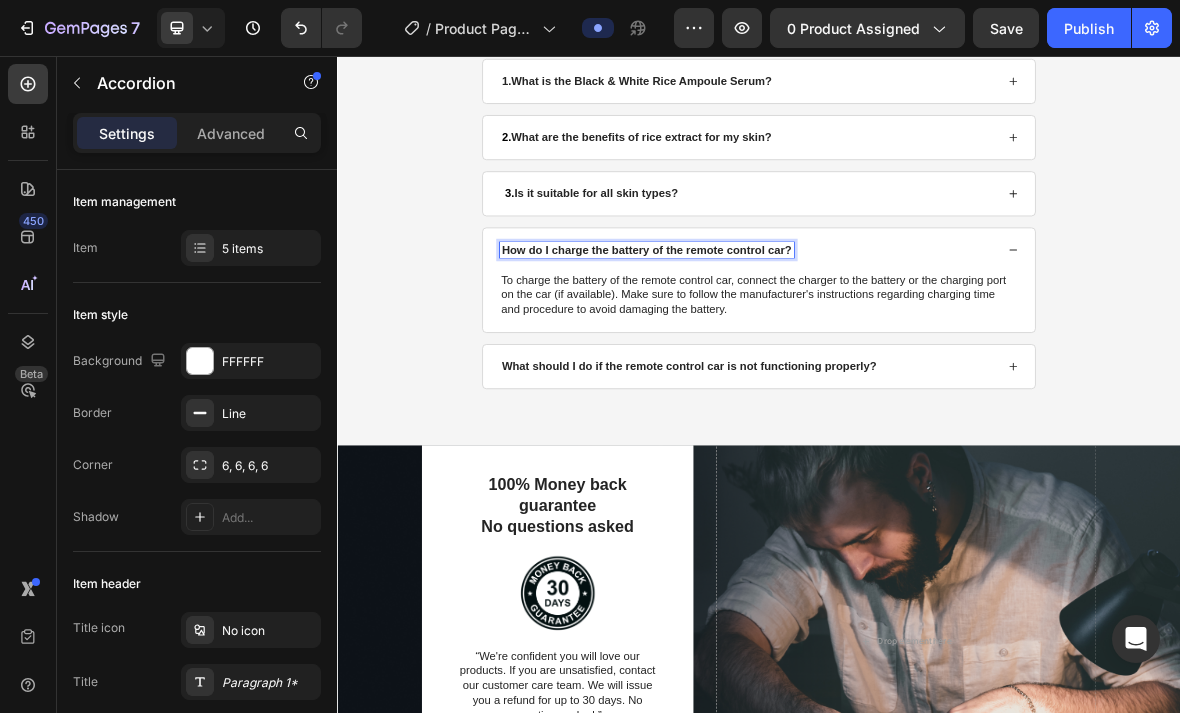 click on "How do I charge the battery of the remote control car?" at bounding box center (777, 332) 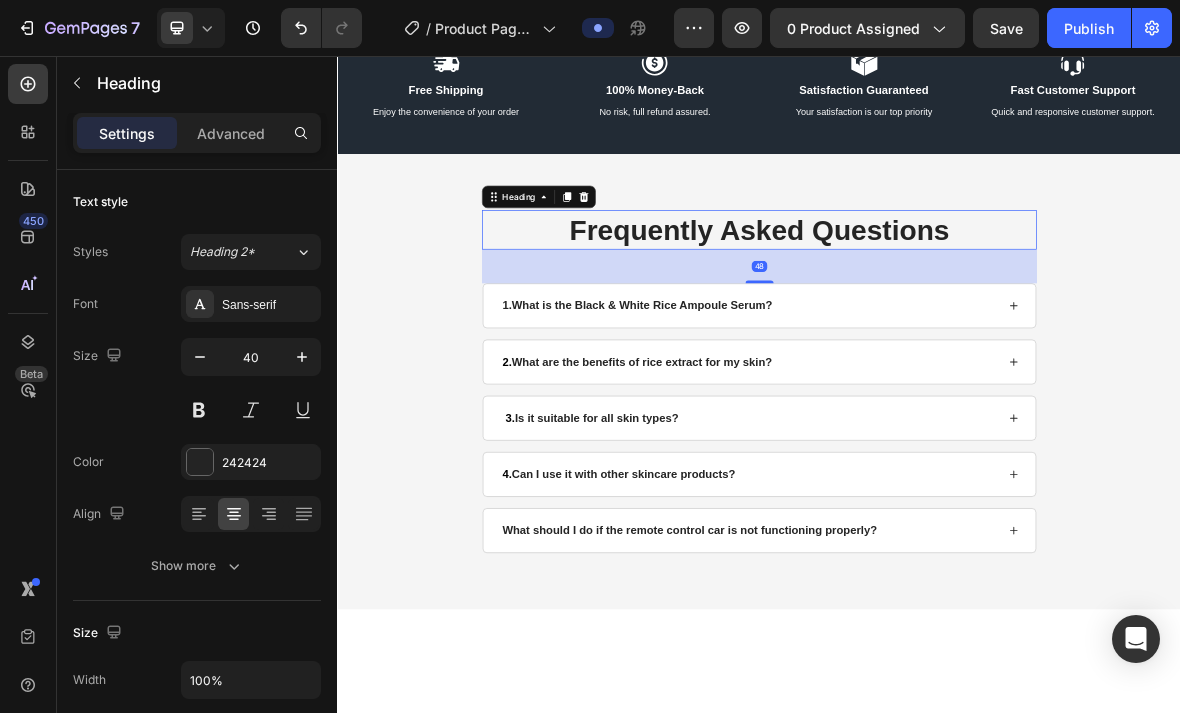 scroll, scrollTop: 2326, scrollLeft: 0, axis: vertical 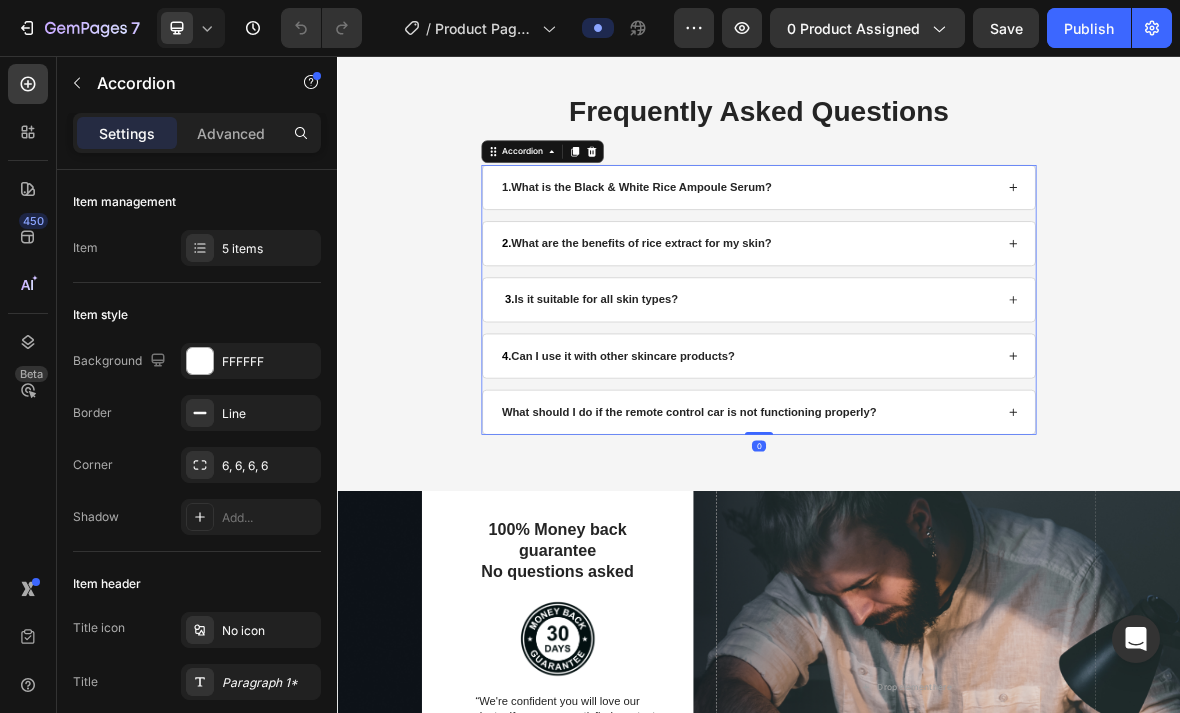 click on "4.  Can I use it with other skincare products?" at bounding box center [922, 483] 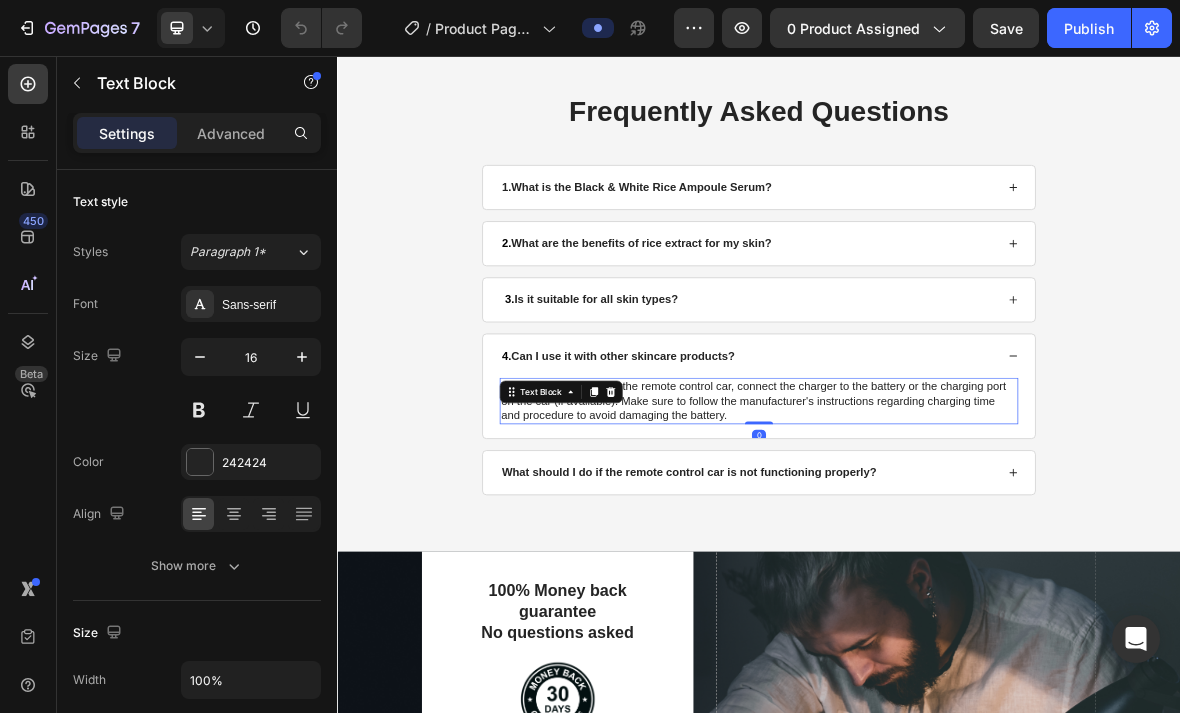 click on "To charge the battery of the remote control car, connect the charger to the battery or the charging port on the car (if available). Make sure to follow the manufacturer's instructions regarding charging time and procedure to avoid damaging the battery." at bounding box center (937, 547) 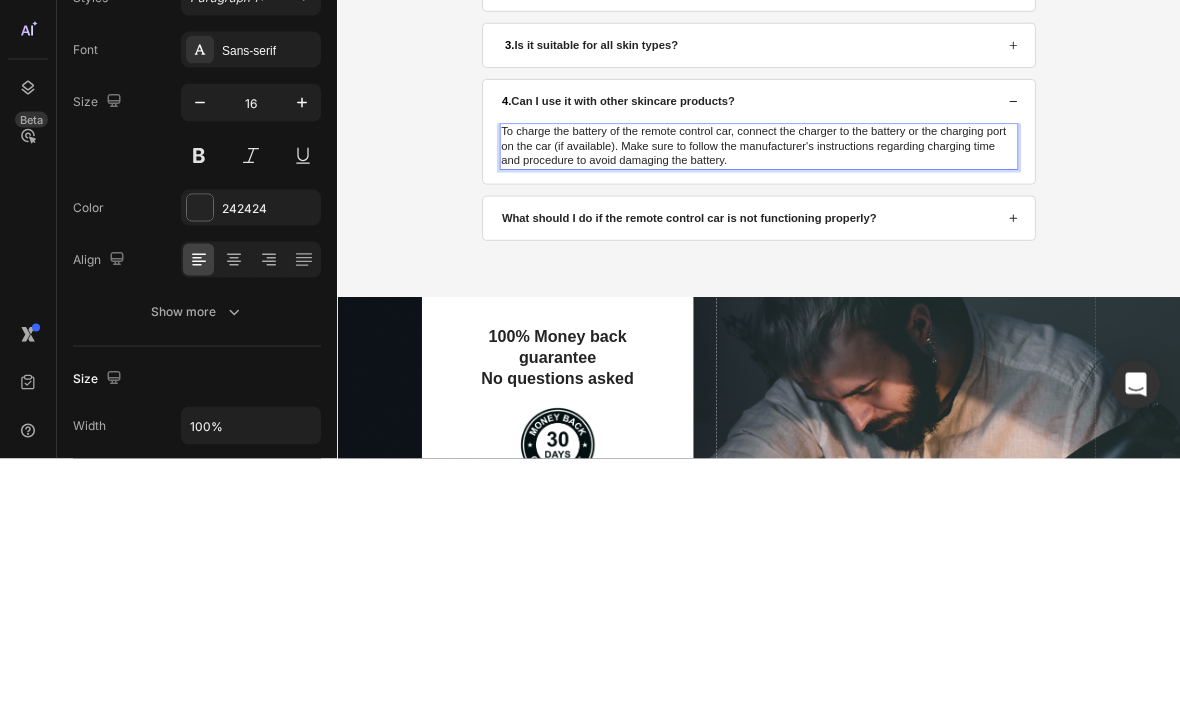 click on "To charge the battery of the remote control car, connect the charger to the battery or the charging port on the car (if available). Make sure to follow the manufacturer's instructions regarding charging time and procedure to avoid damaging the battery." at bounding box center [937, 293] 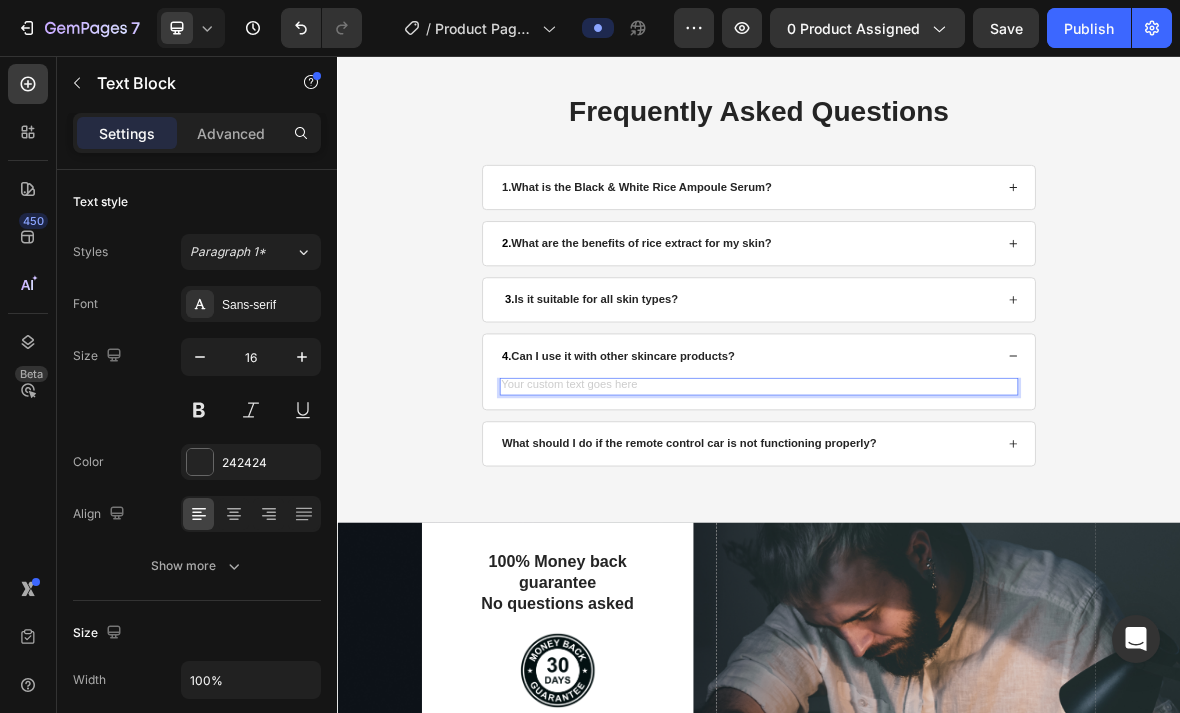 click at bounding box center (937, 526) 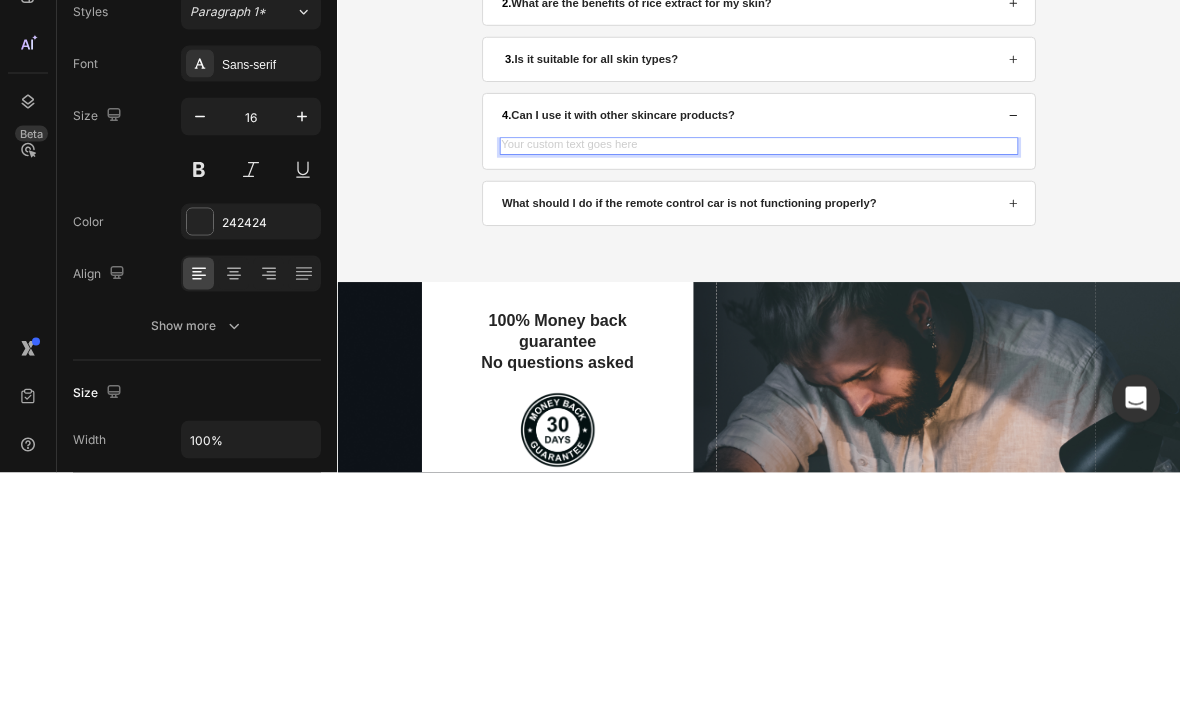 click at bounding box center (937, 286) 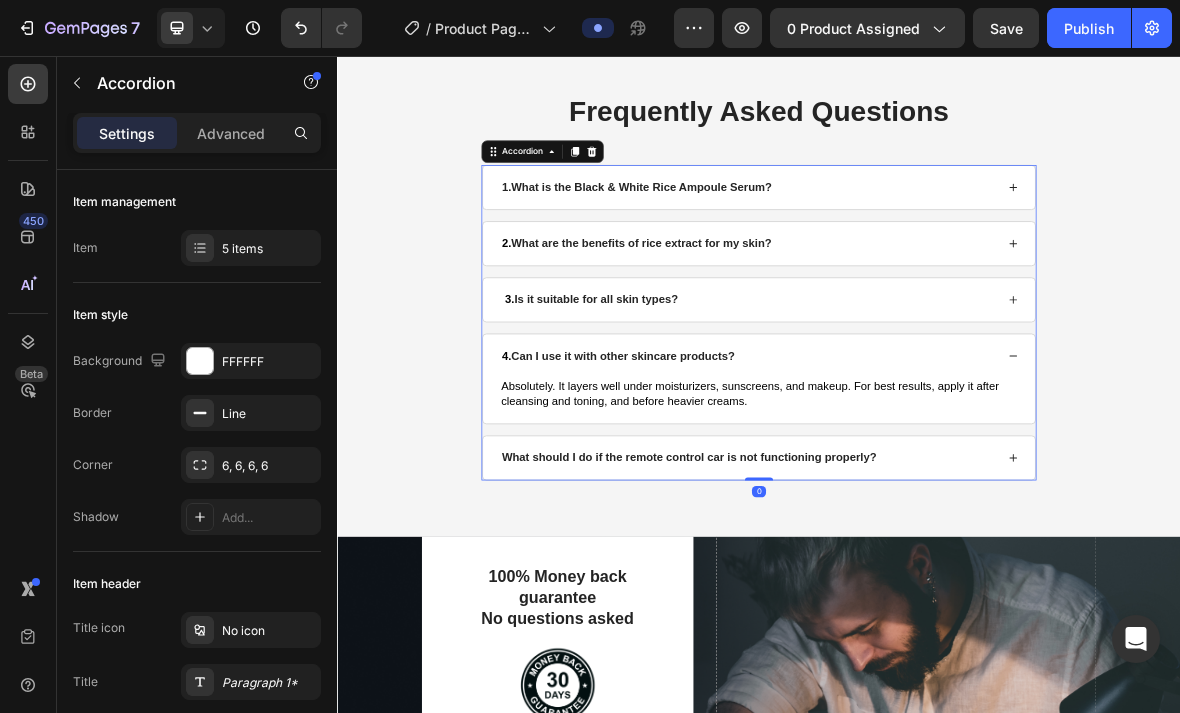 click on "What should I do if the remote control car is not functioning properly?" at bounding box center (837, 628) 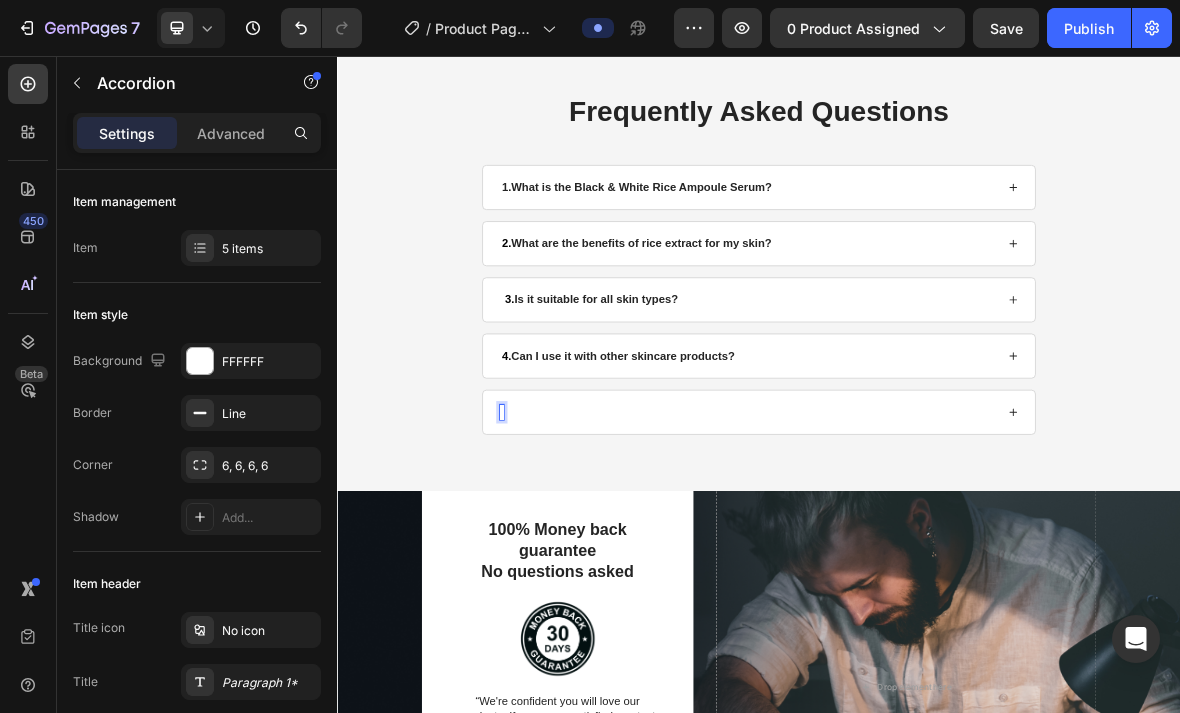 click at bounding box center [922, 563] 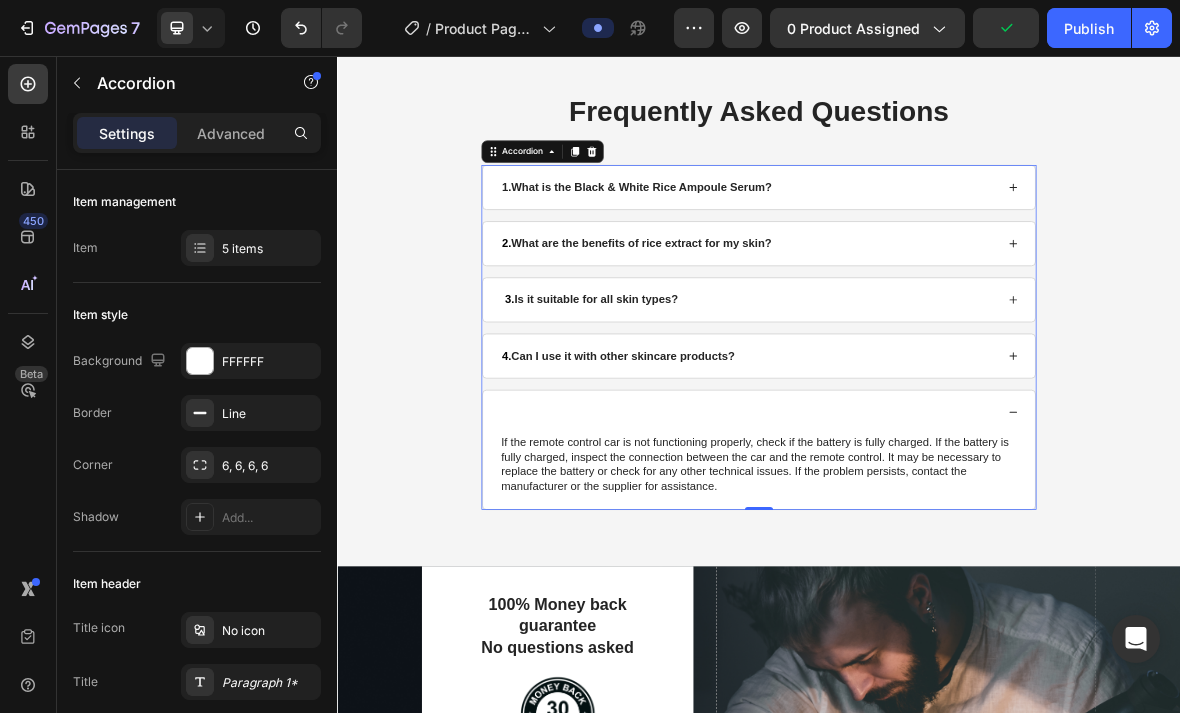 click at bounding box center [922, 563] 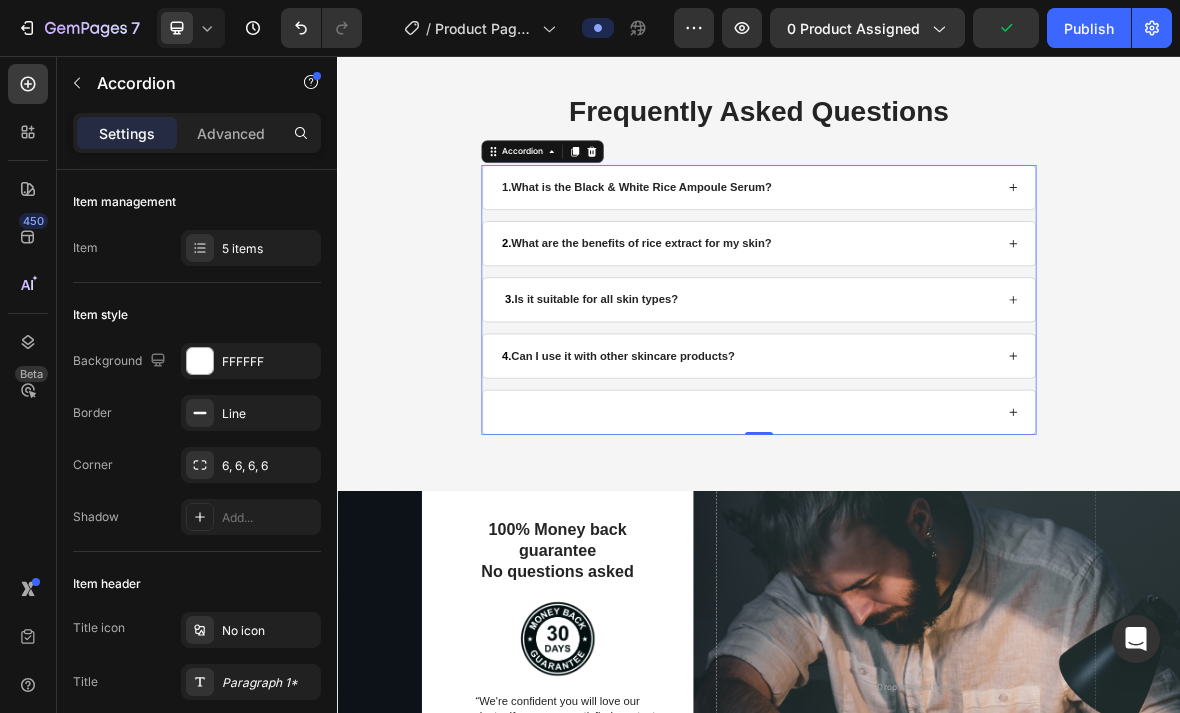 click at bounding box center [937, 563] 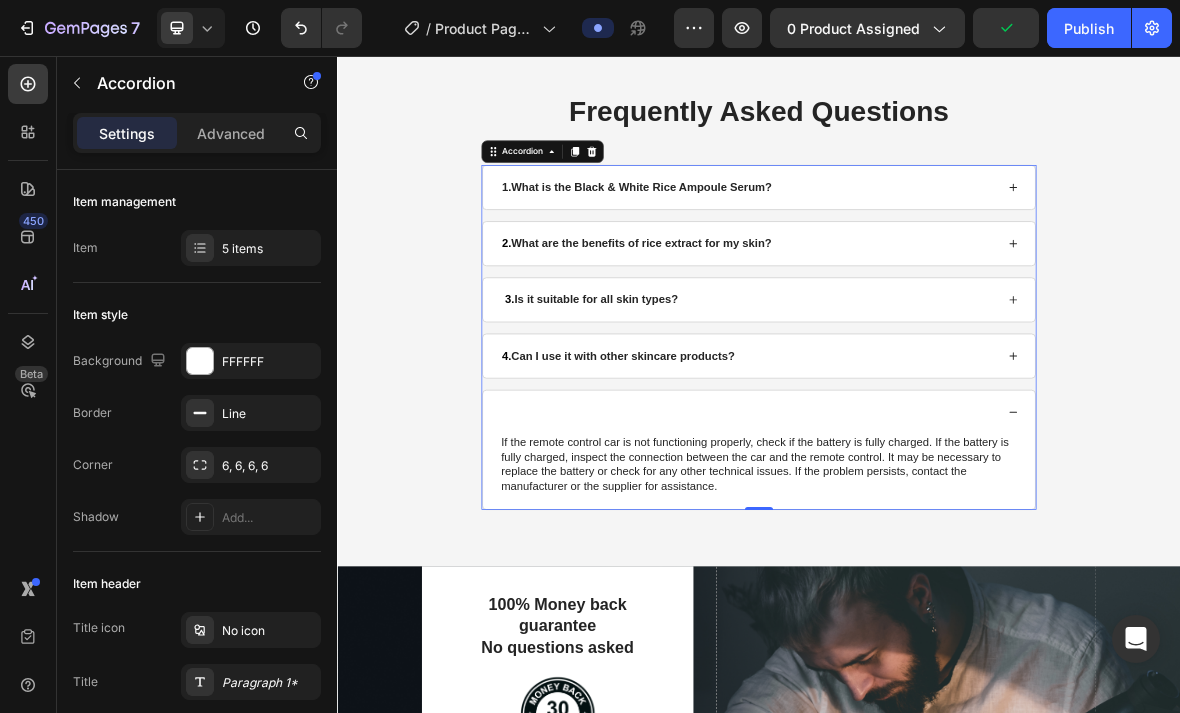 click at bounding box center (922, 563) 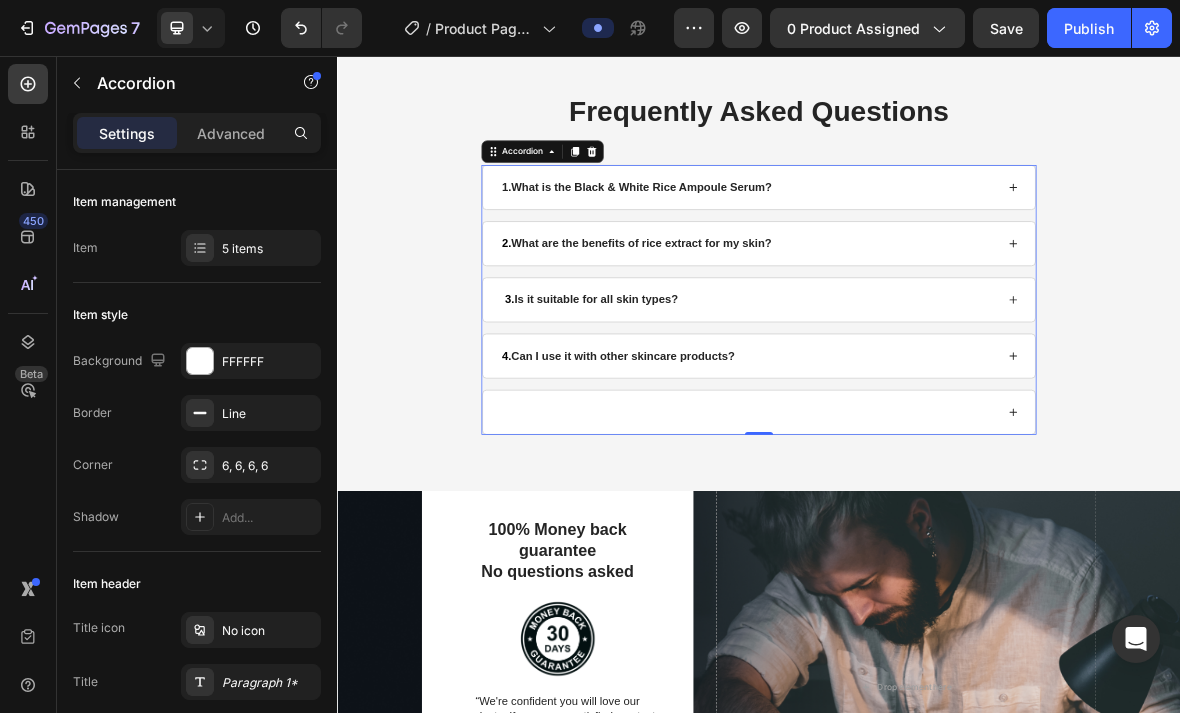 click at bounding box center [922, 563] 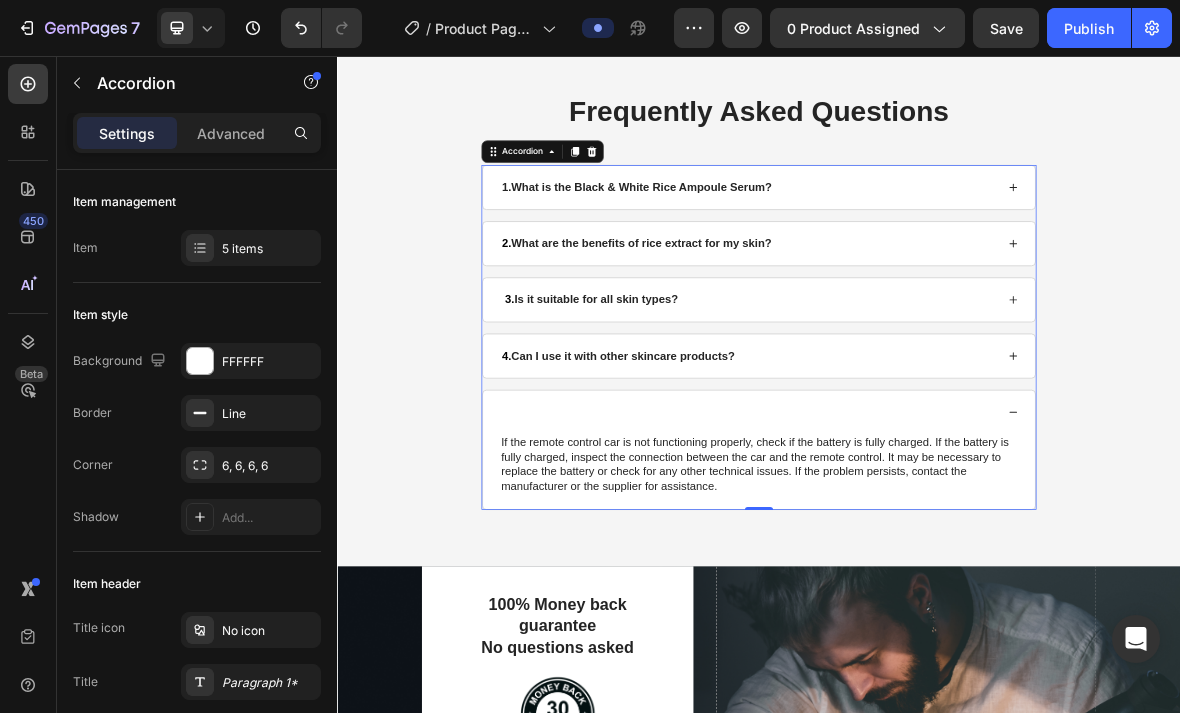 click at bounding box center [922, 563] 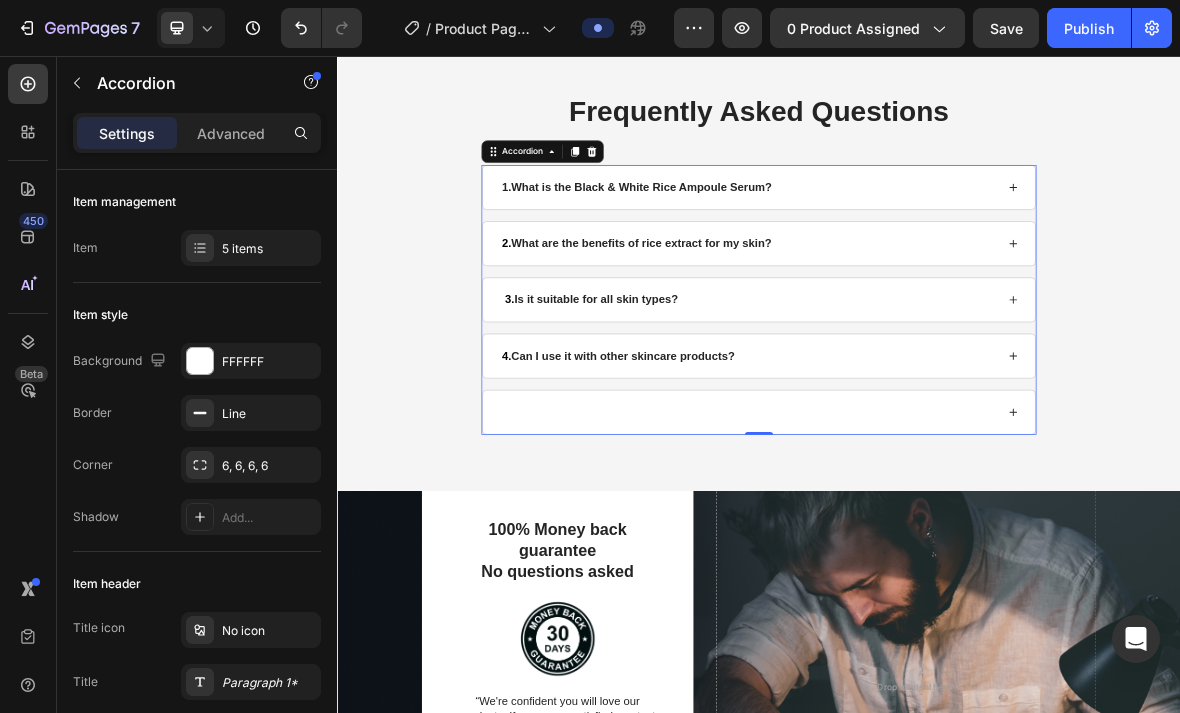 click at bounding box center (937, 563) 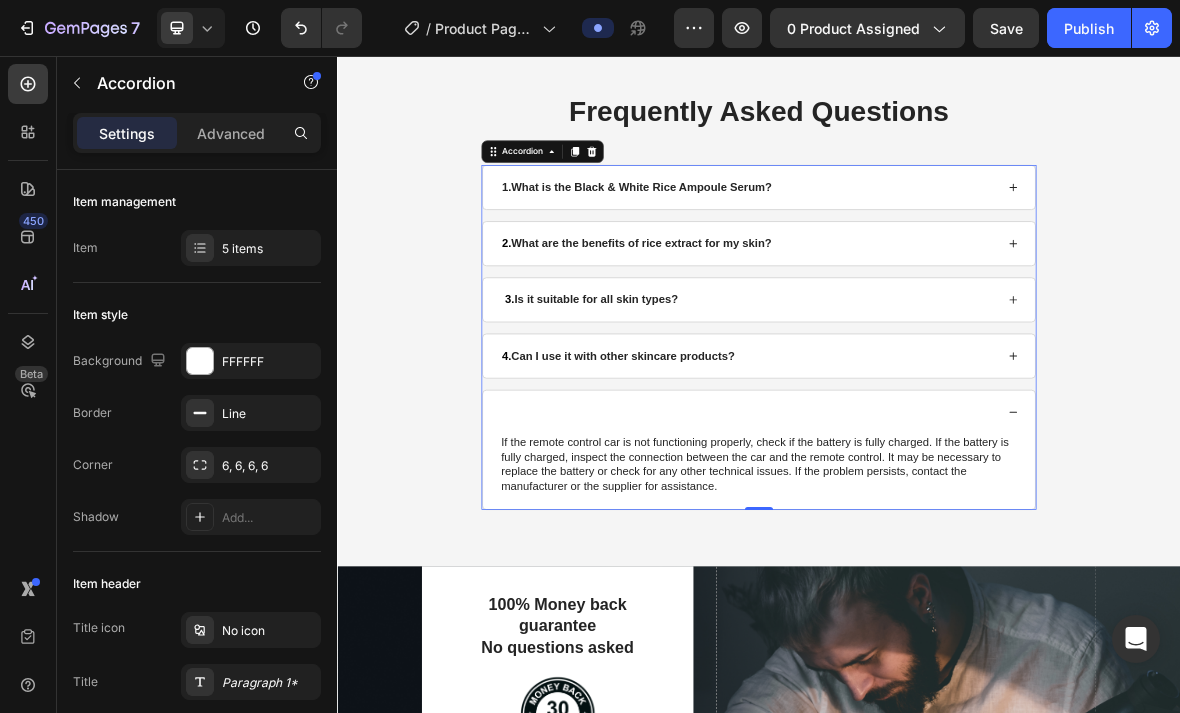 click 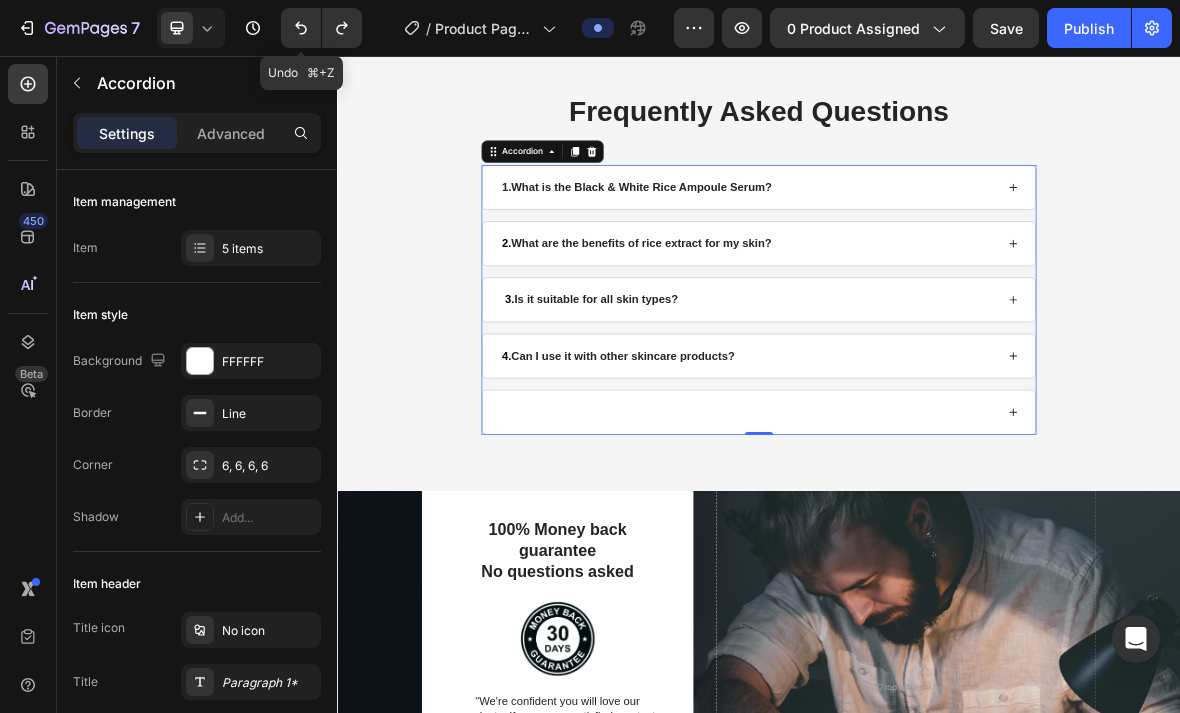 click on "7  Undo   ⌘+Z  /  Product Page - Aug 3, 12:29:31 Preview 0 product assigned  Save   Publish" 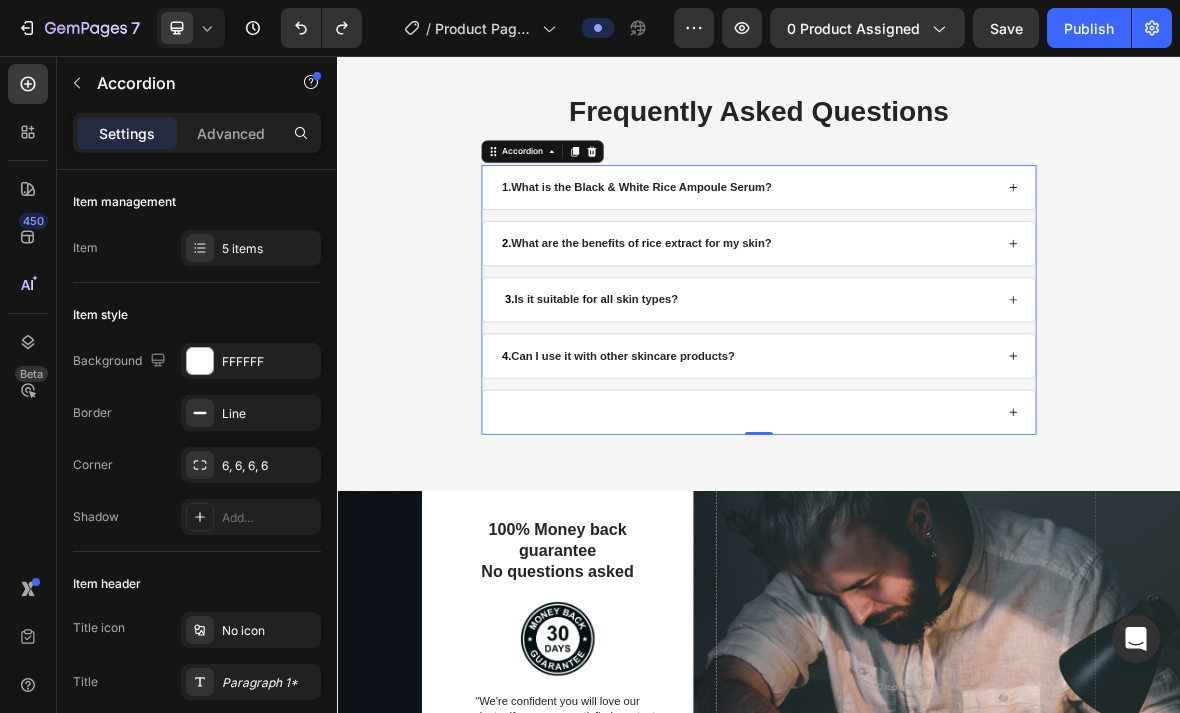click 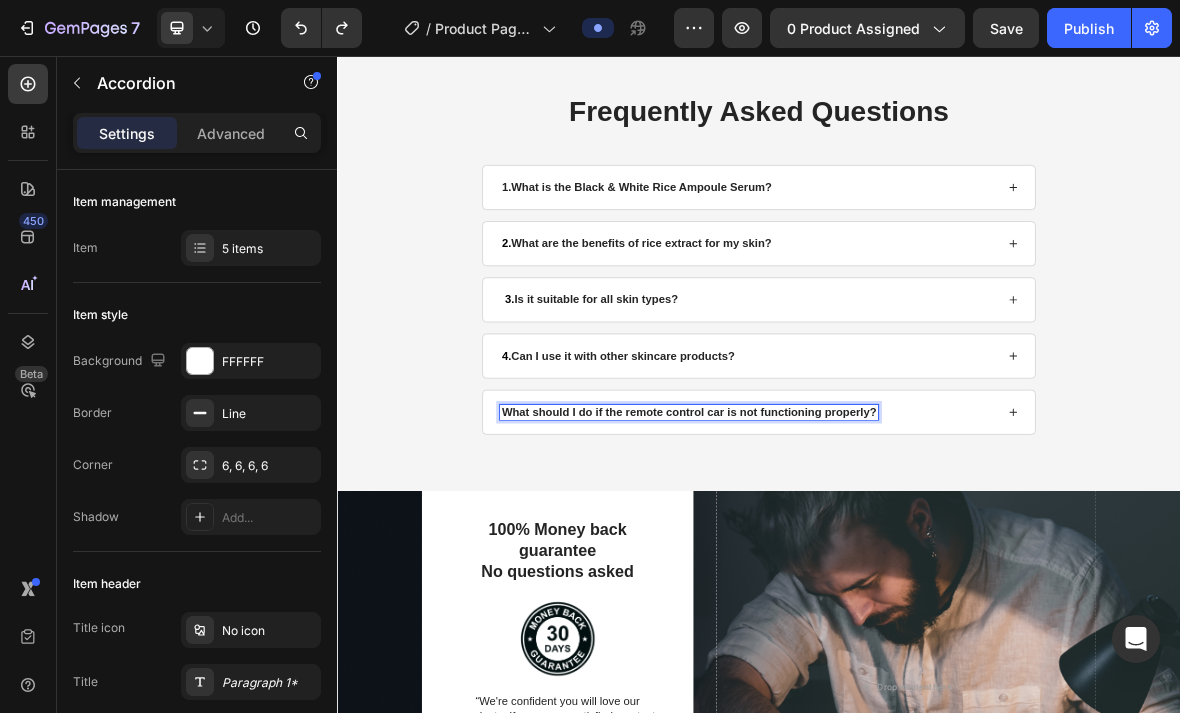 click on "What should I do if the remote control car is not functioning properly?" at bounding box center [837, 563] 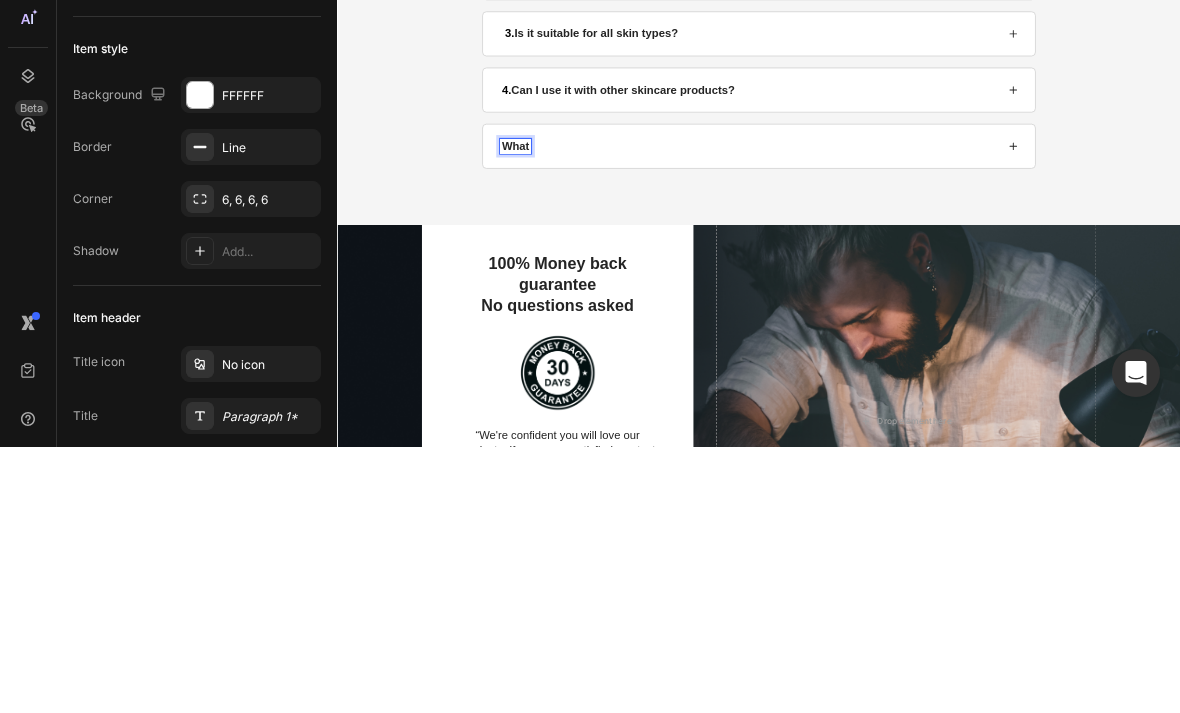 click on "What" at bounding box center [590, 297] 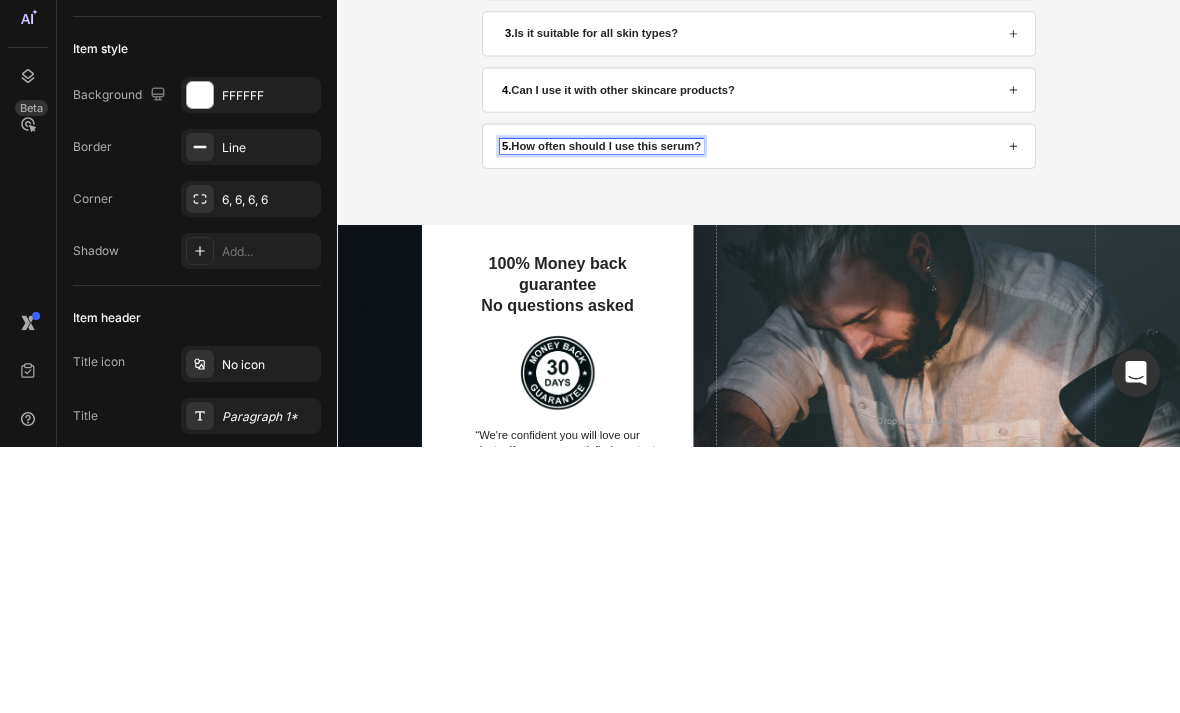 click 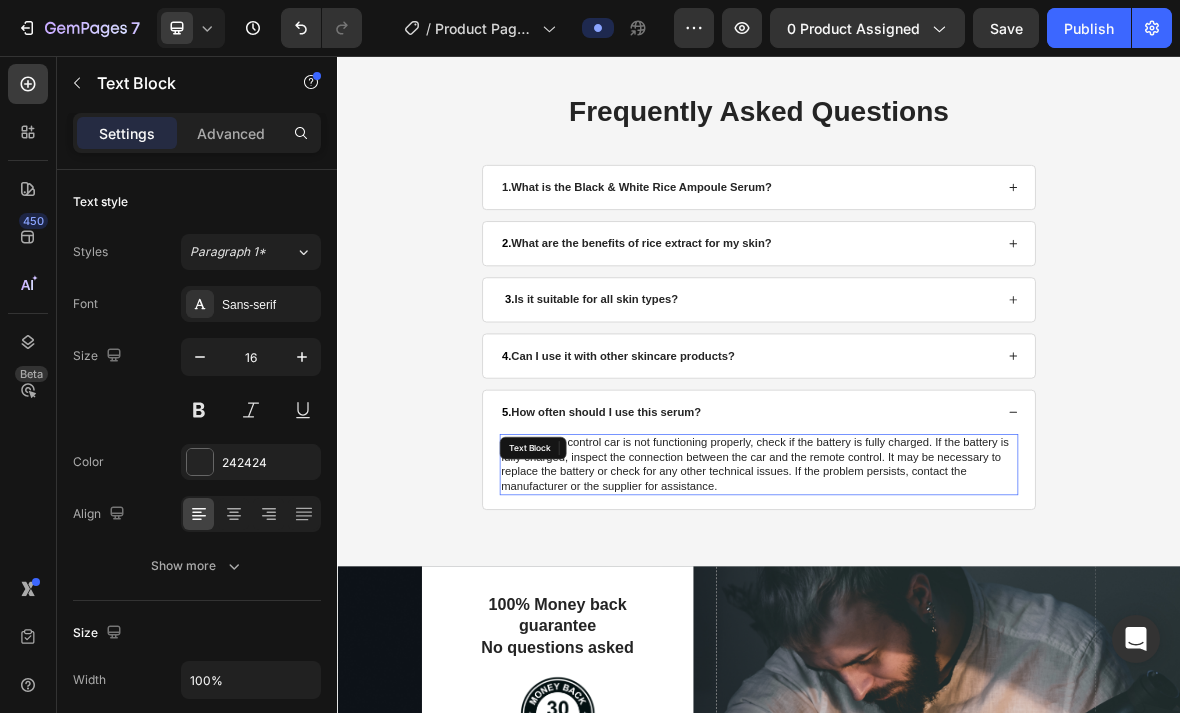 click on "If the remote control car is not functioning properly, check if the battery is fully charged. If the battery is fully charged, inspect the connection between the car and the remote control. It may be necessary to replace the battery or check for any other technical issues. If the problem persists, contact the manufacturer or the supplier for assistance." at bounding box center (937, 637) 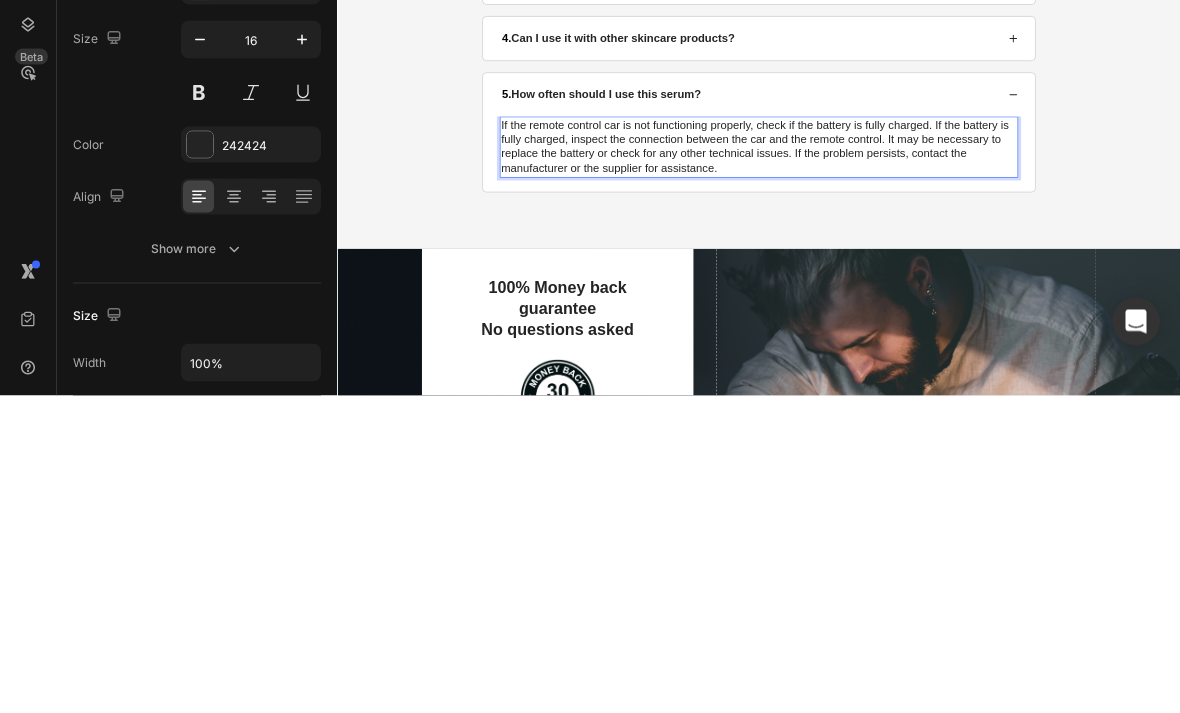 click on "If the remote control car is not functioning properly, check if the battery is fully charged. If the battery is fully charged, inspect the connection between the car and the remote control. It may be necessary to replace the battery or check for any other technical issues. If the problem persists, contact the manufacturer or the supplier for assistance." at bounding box center [937, 320] 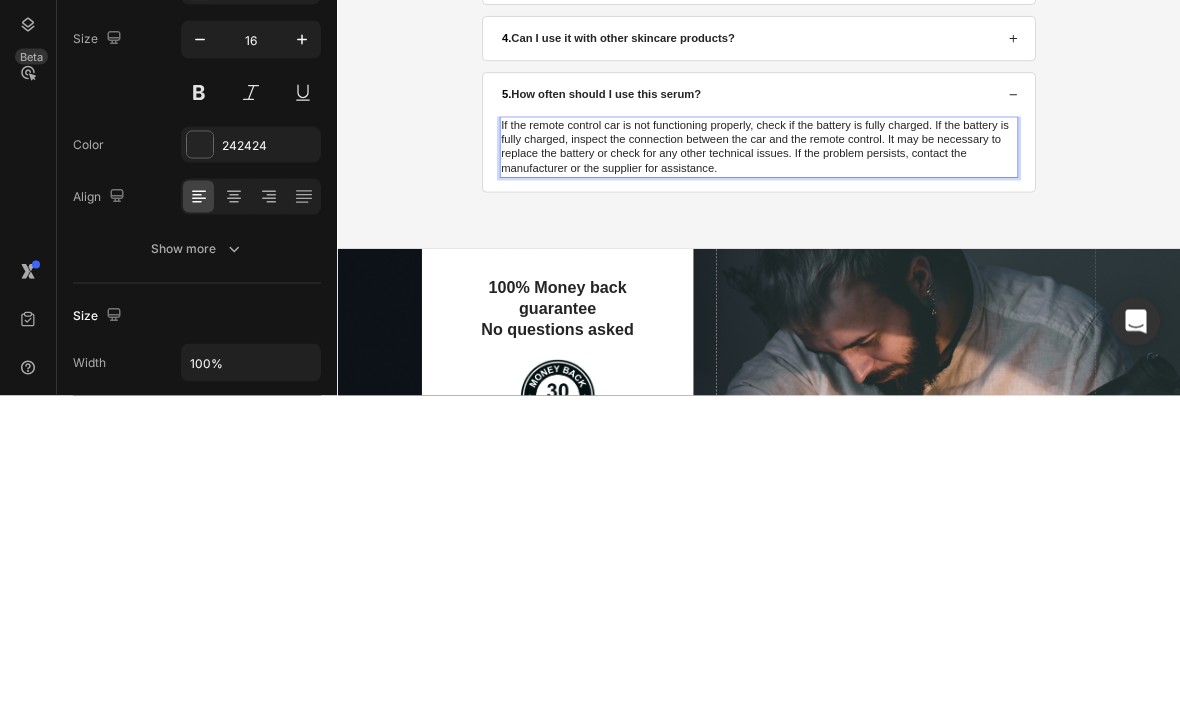 click on "If the remote control car is not functioning properly, check if the battery is fully charged. If the battery is fully charged, inspect the connection between the car and the remote control. It may be necessary to replace the battery or check for any other technical issues. If the problem persists, contact the manufacturer or the supplier for assistance." at bounding box center (937, 320) 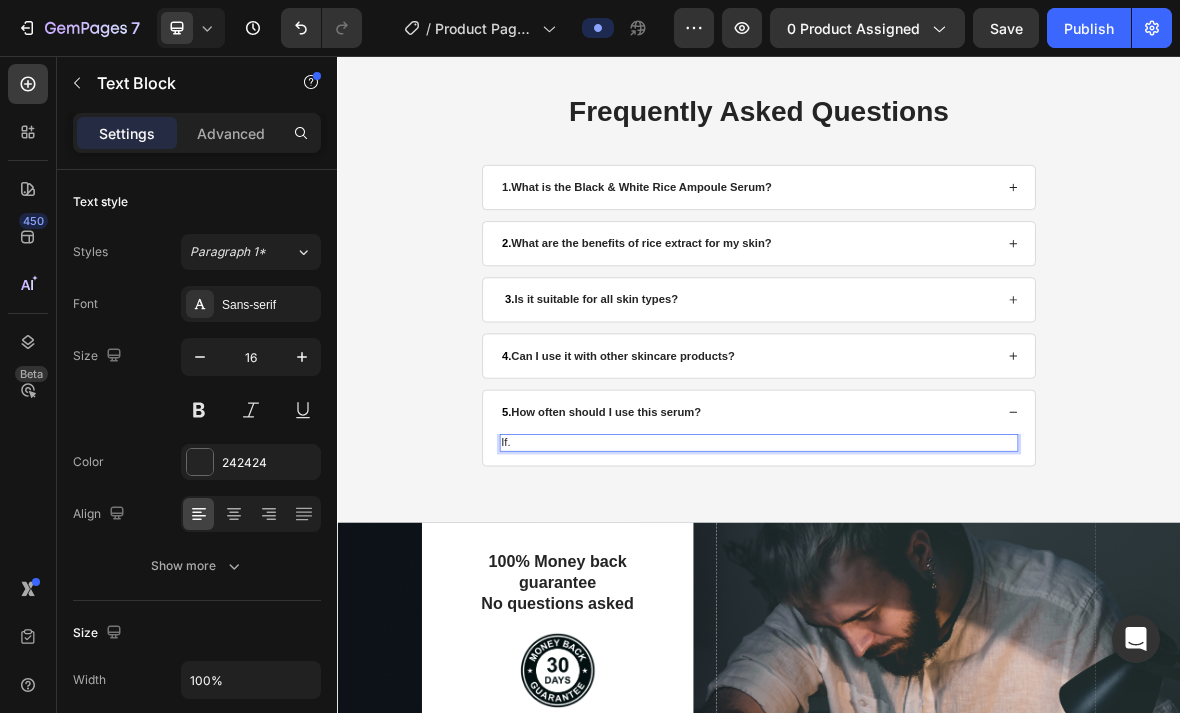 click on "If." at bounding box center [937, 606] 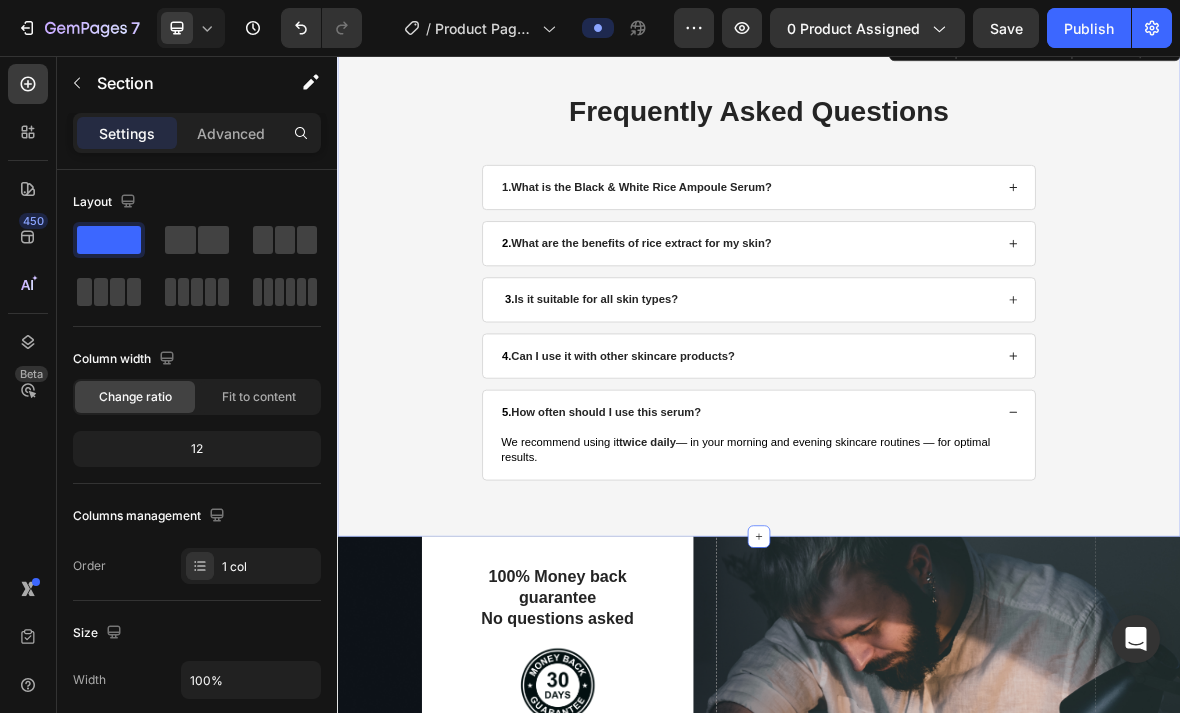 click on "Frequently Asked Questions Heading
1.What is the Black & White Rice Ampoule Serum?
2.  What are the benefits of rice extract for my skin?
3.  Is it suitable for all skin types?
4.  Can I use it with other skincare products?
5.  How often should I use this serum?  We recommend using it  twice daily  — in your morning and evening skincare routines — for optimal results. Text Block Accordion Row" at bounding box center (937, 384) 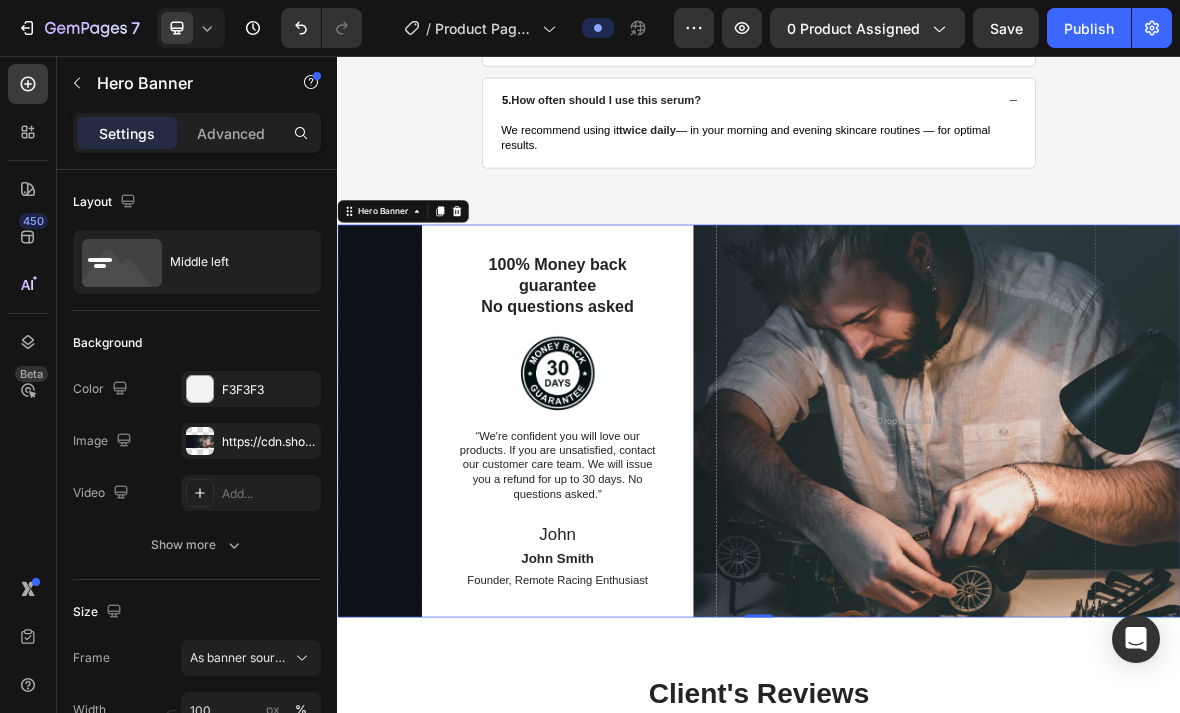 scroll, scrollTop: 3155, scrollLeft: 0, axis: vertical 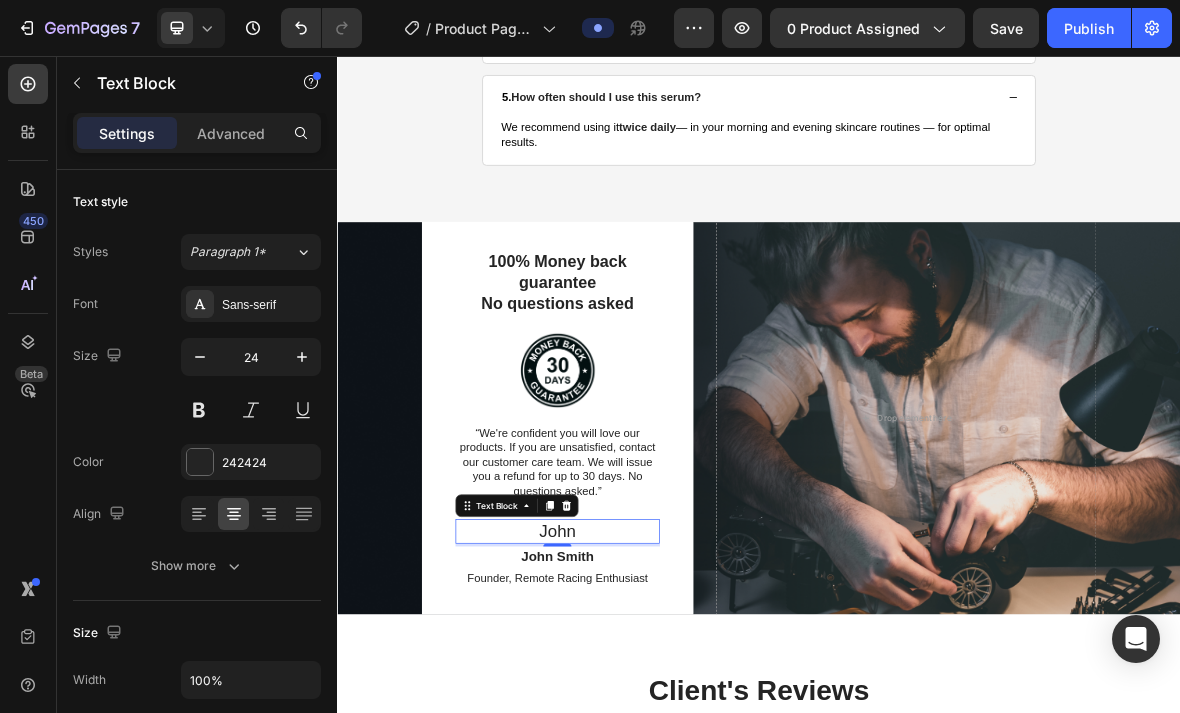 click at bounding box center (663, 696) 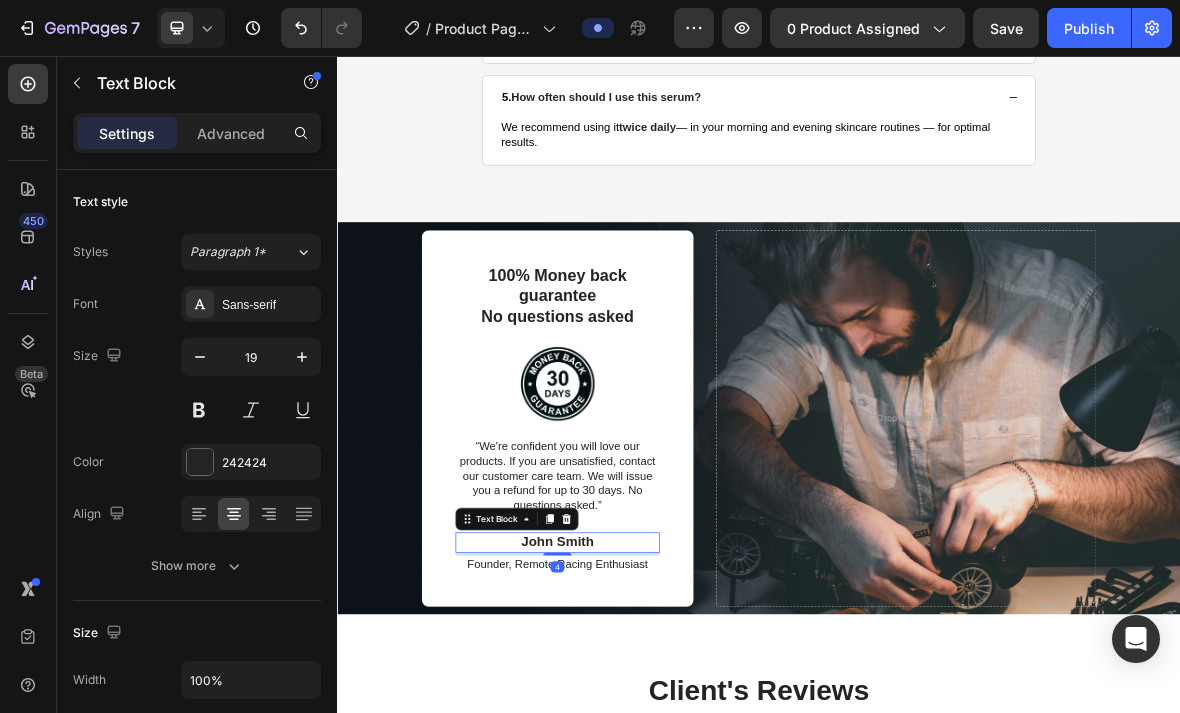 click at bounding box center [663, 715] 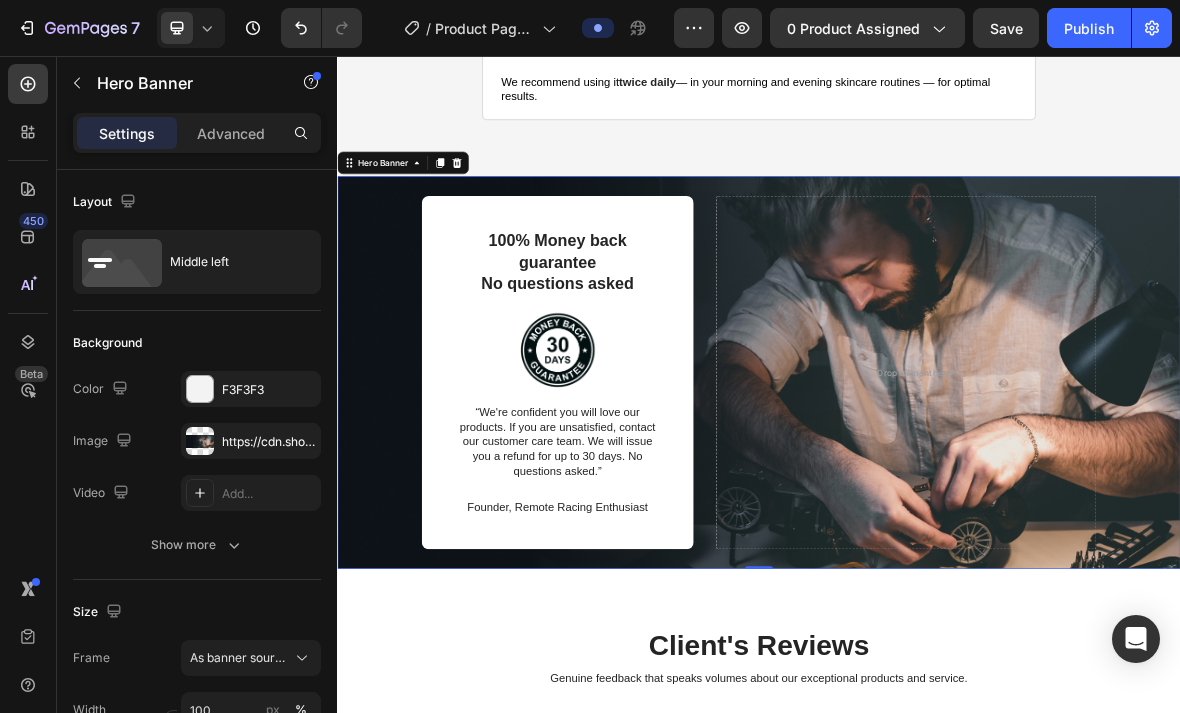 scroll, scrollTop: 3215, scrollLeft: 0, axis: vertical 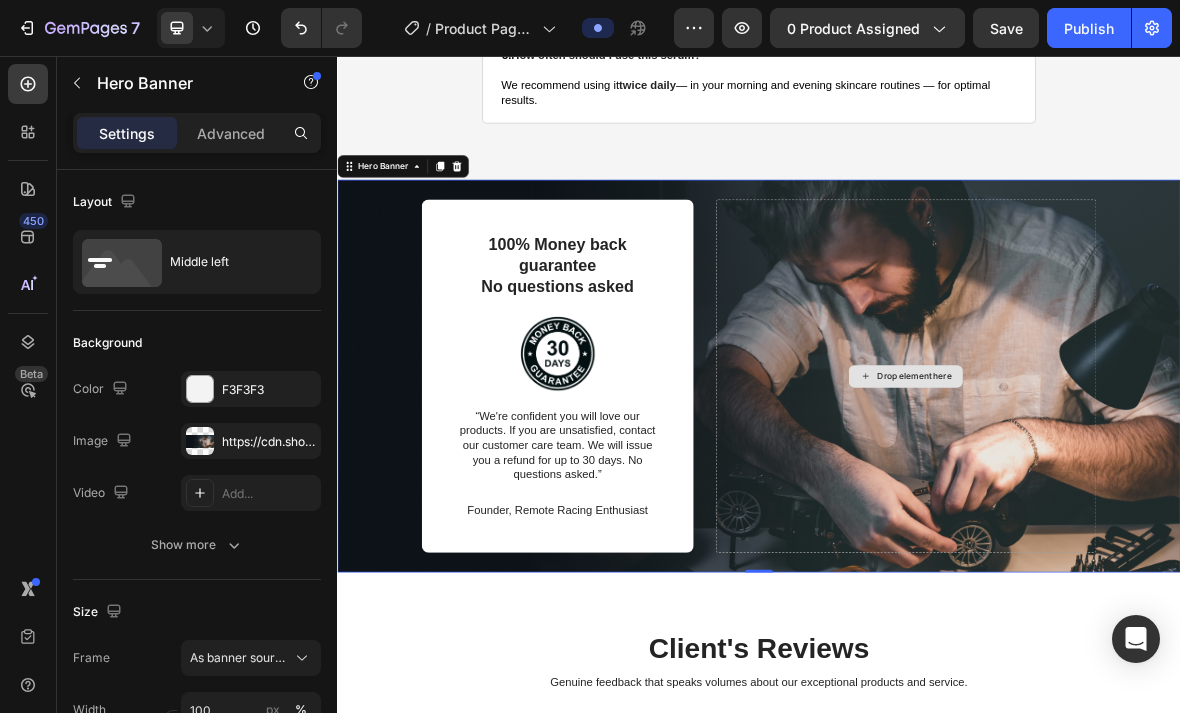 click on "Drop element here" at bounding box center (1146, 512) 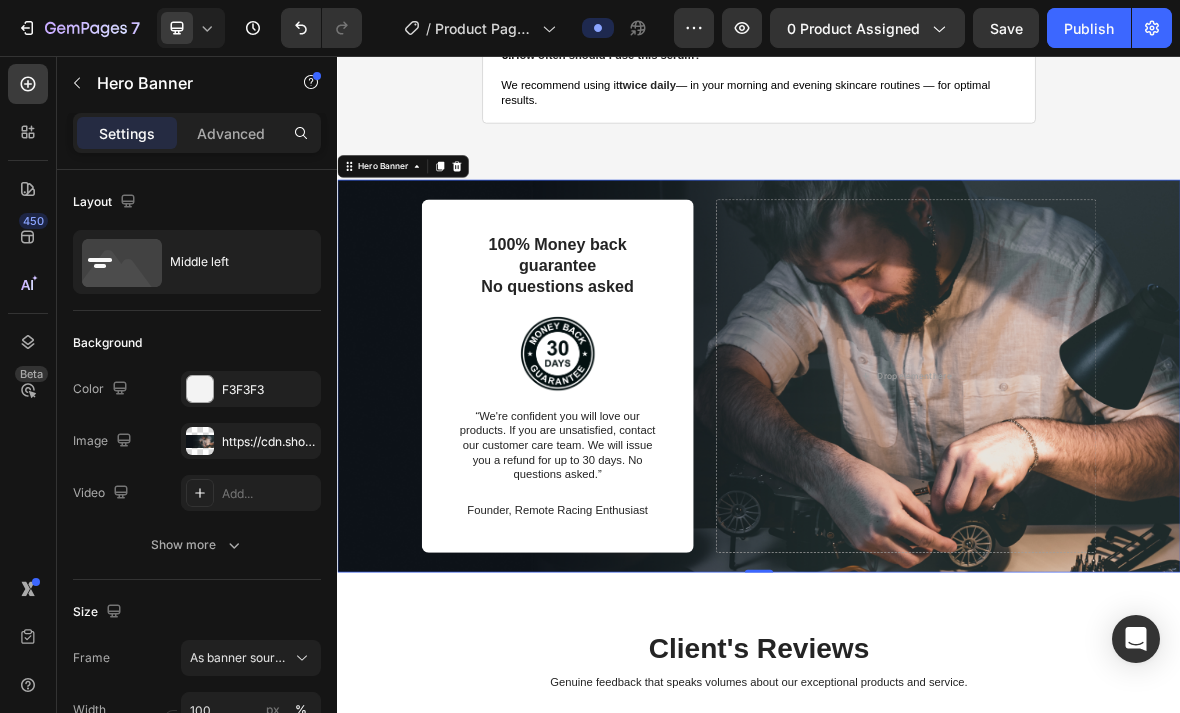click 